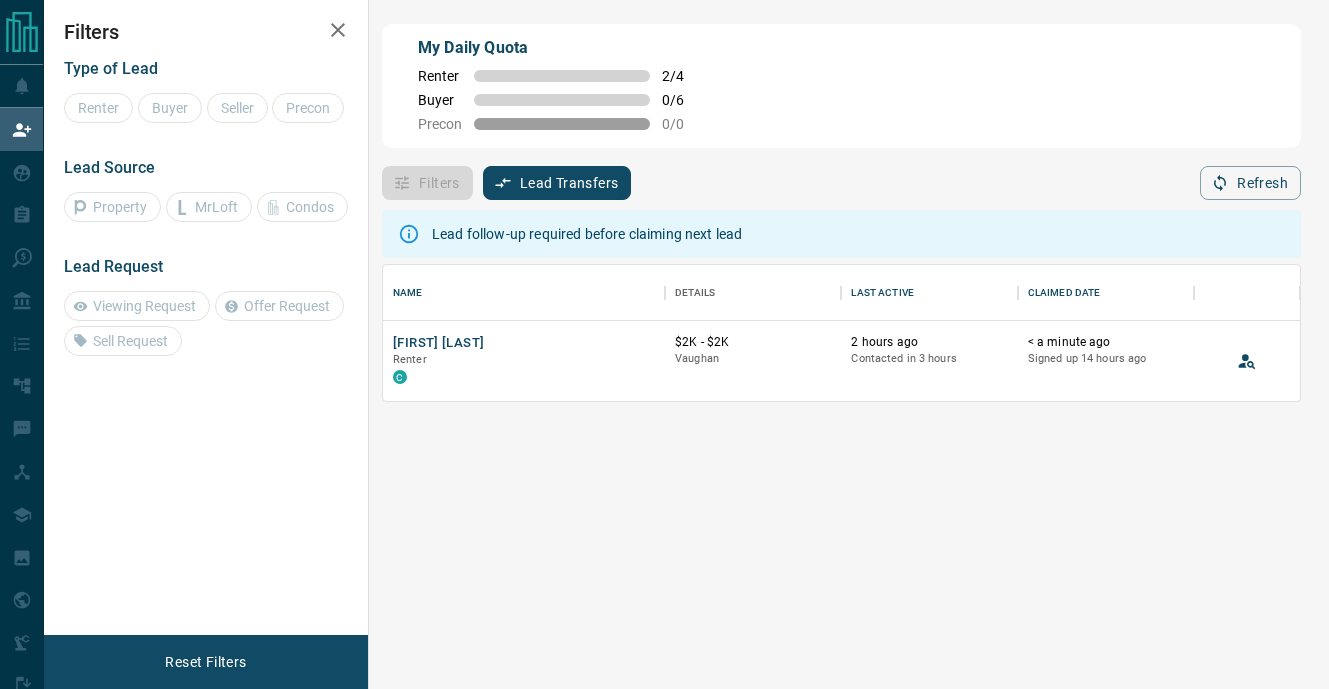 scroll, scrollTop: 0, scrollLeft: 0, axis: both 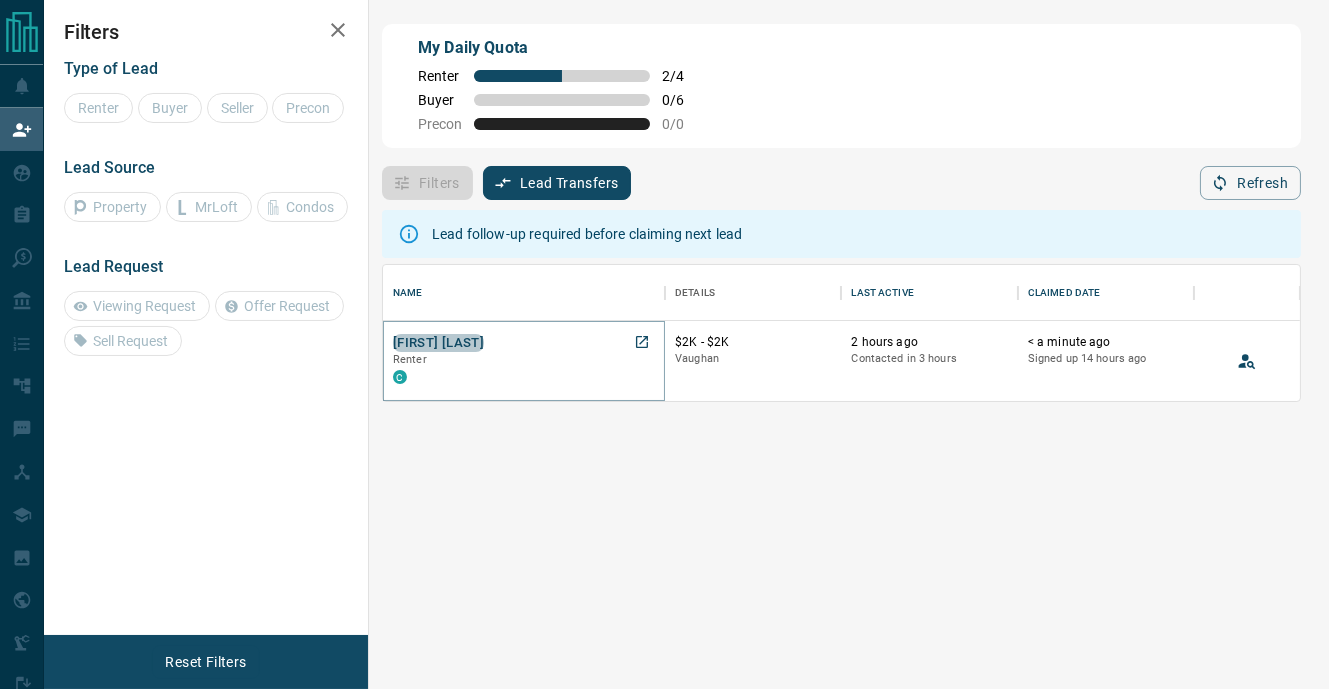 click on "[FIRST] [LAST]" at bounding box center (438, 343) 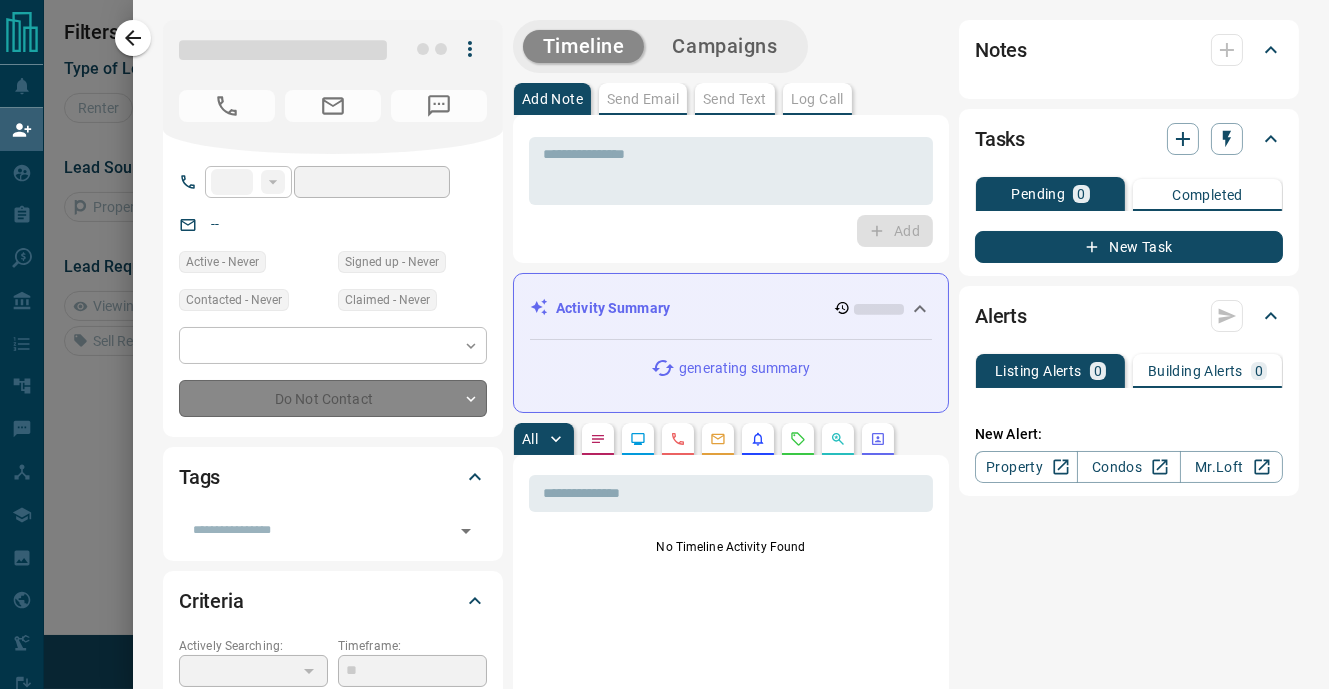 type on "**" 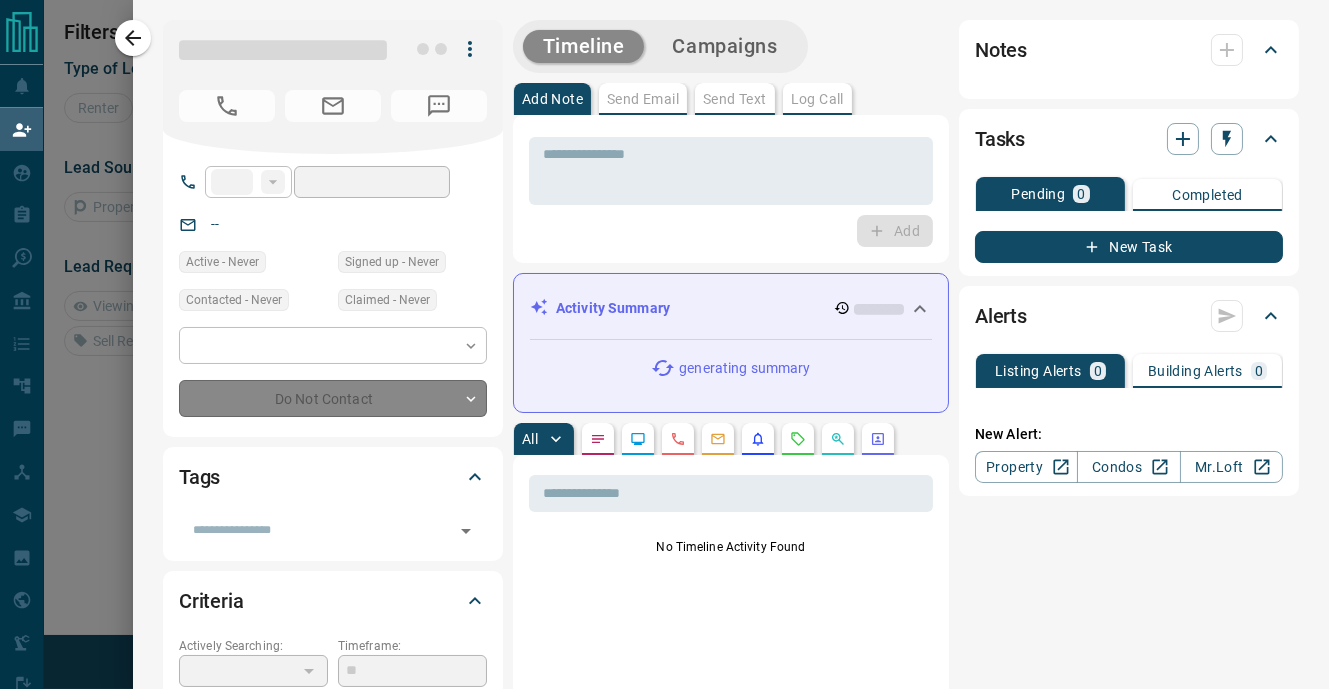 type on "**********" 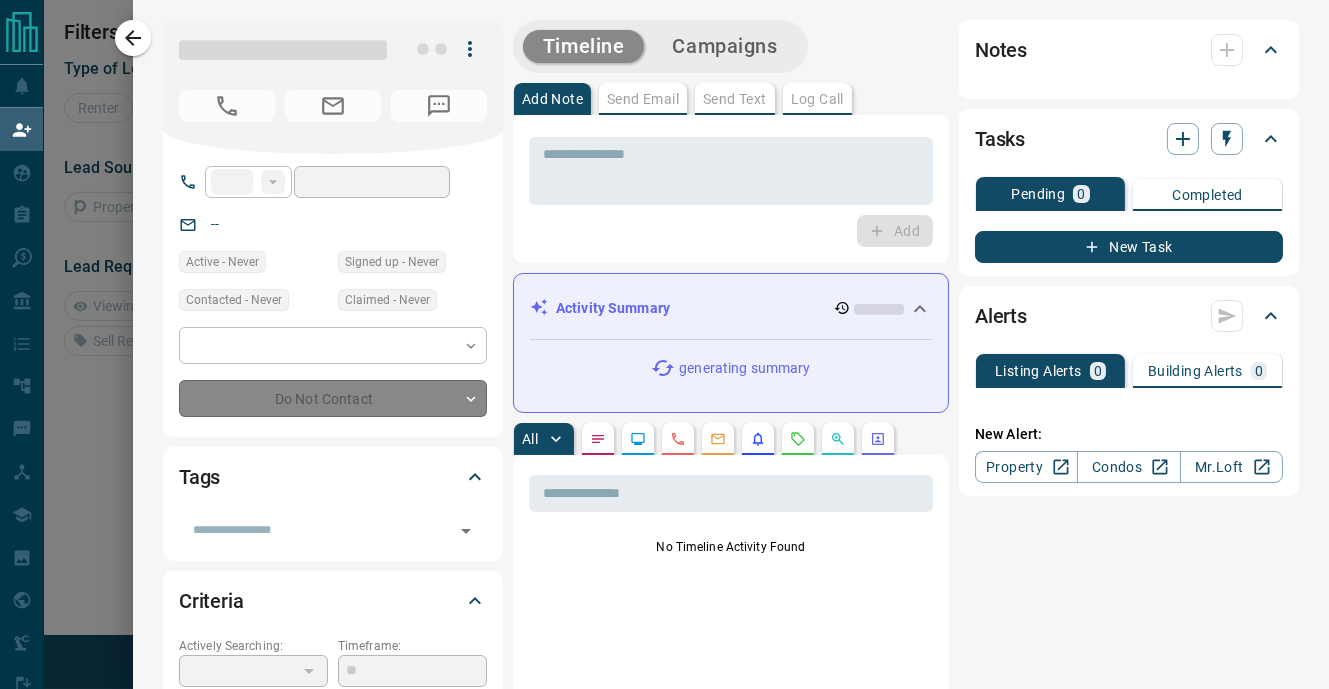 type on "**" 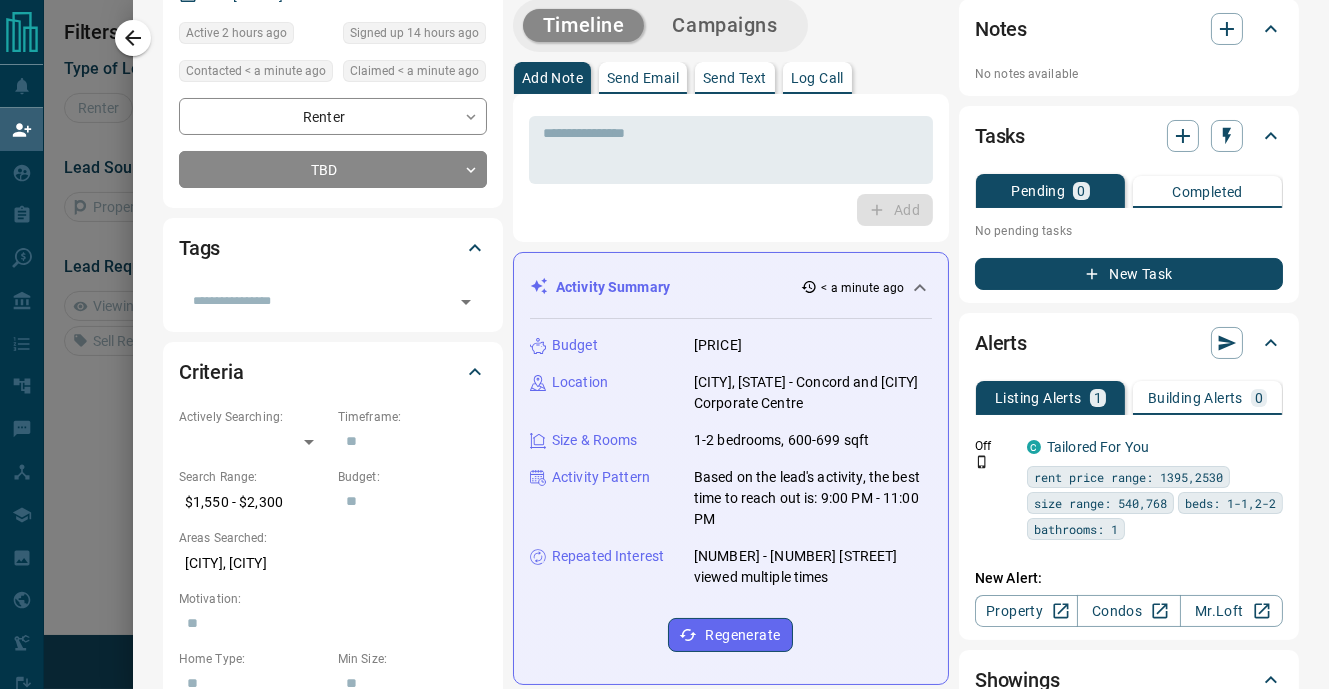 scroll, scrollTop: 204, scrollLeft: 0, axis: vertical 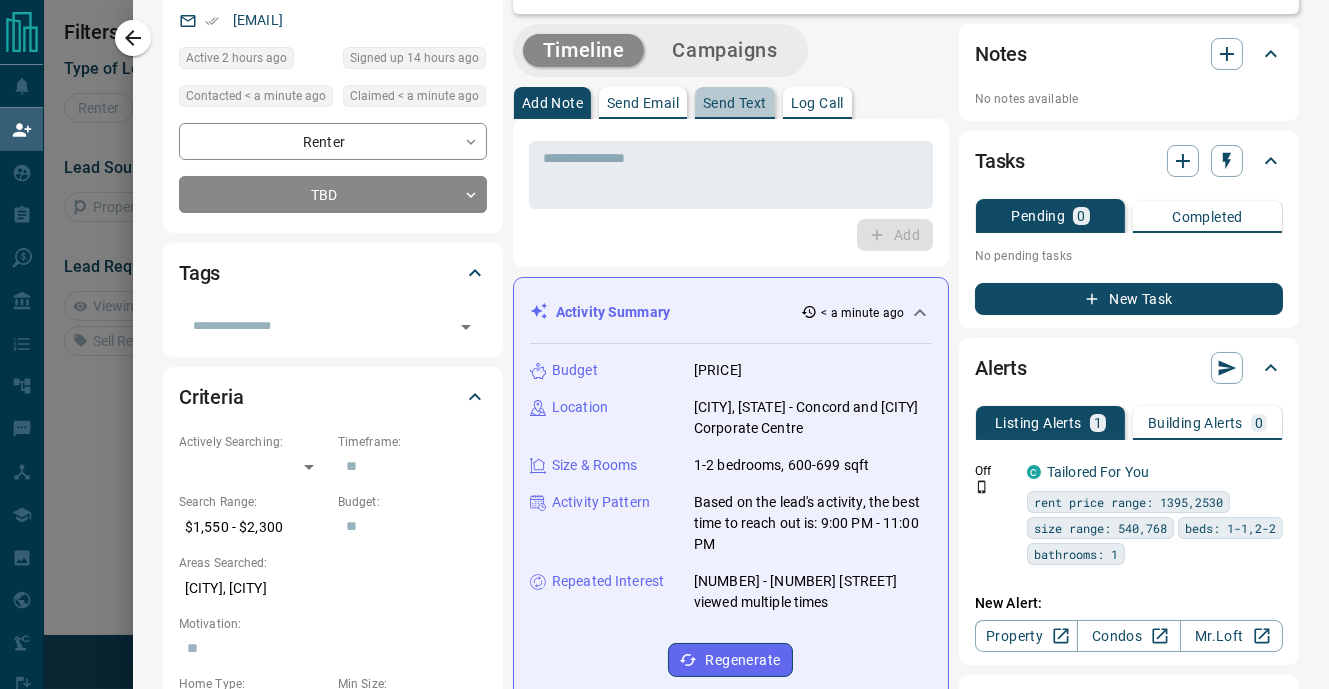 click on "Send Text" at bounding box center [735, 103] 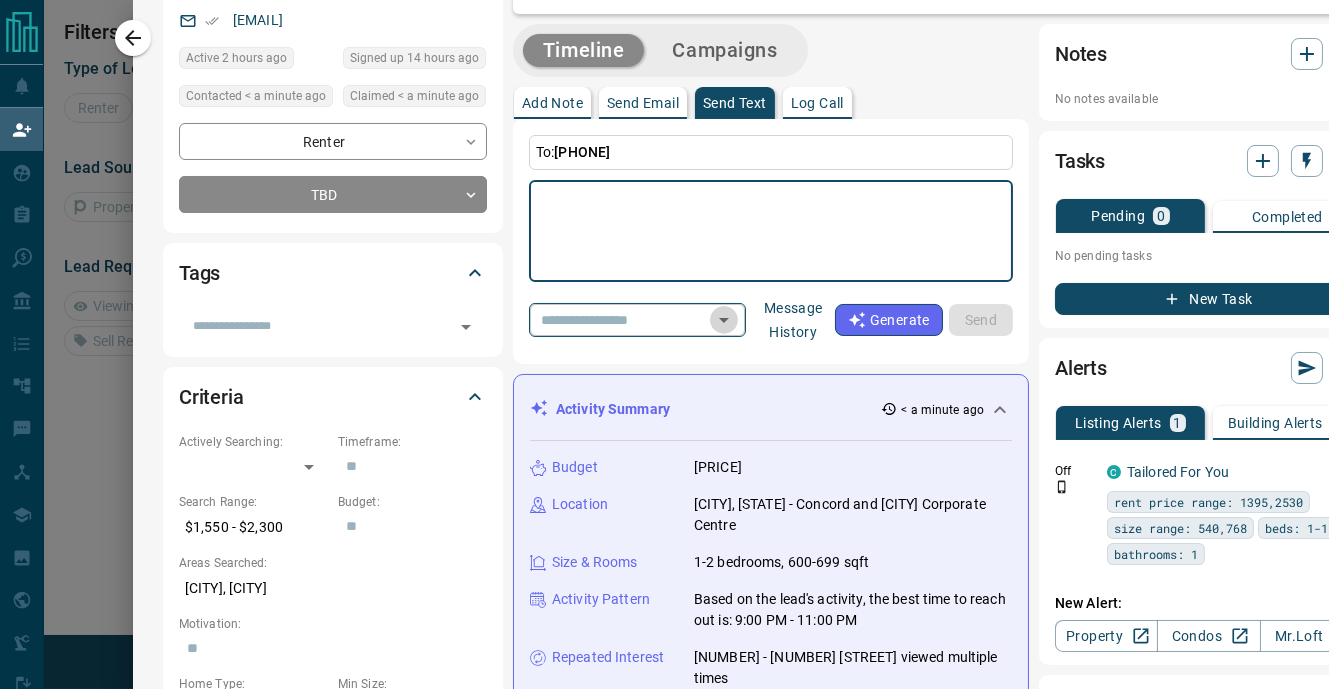 click 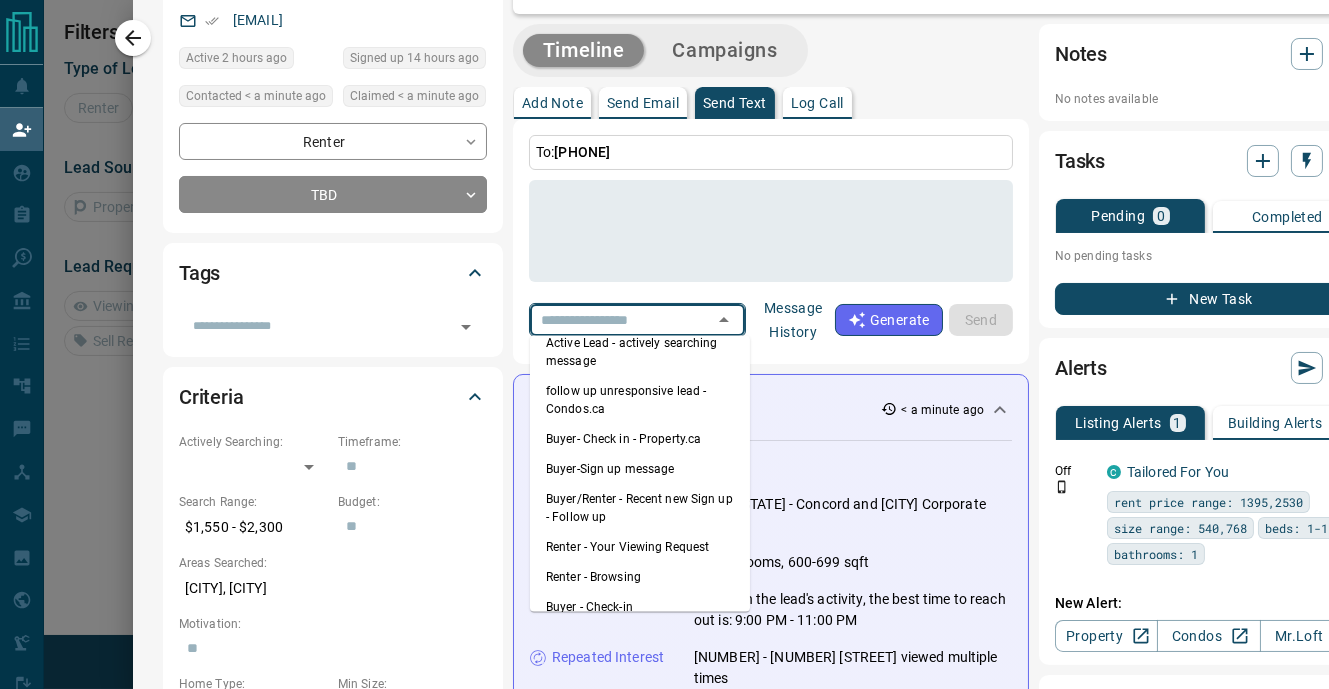 scroll, scrollTop: 47, scrollLeft: 0, axis: vertical 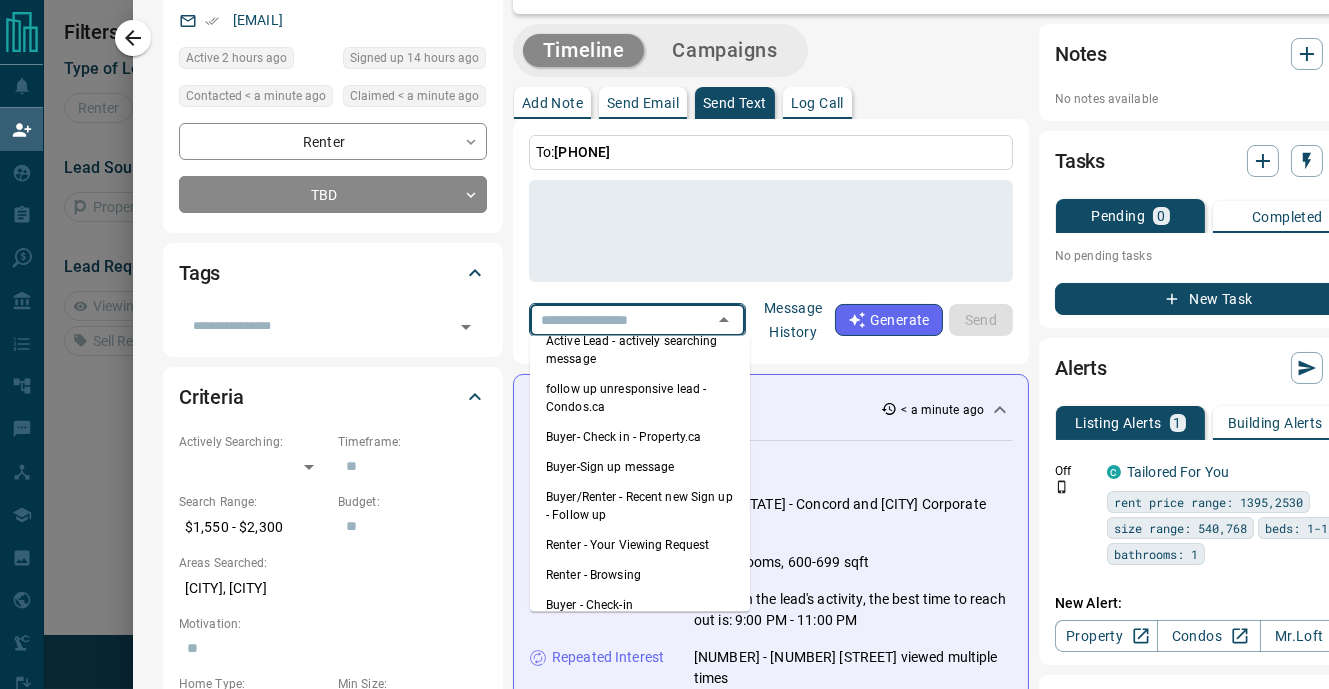 click on "Renter - Browsing" at bounding box center (640, 575) 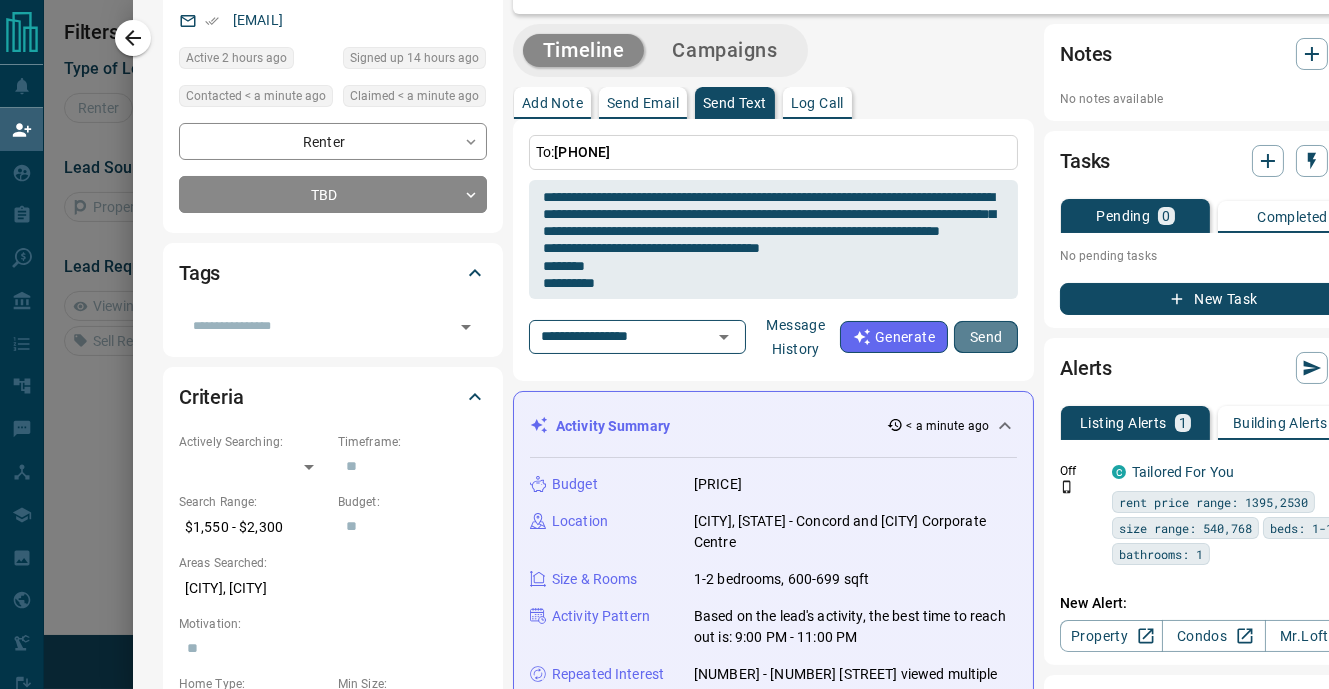 click on "Send" at bounding box center (986, 337) 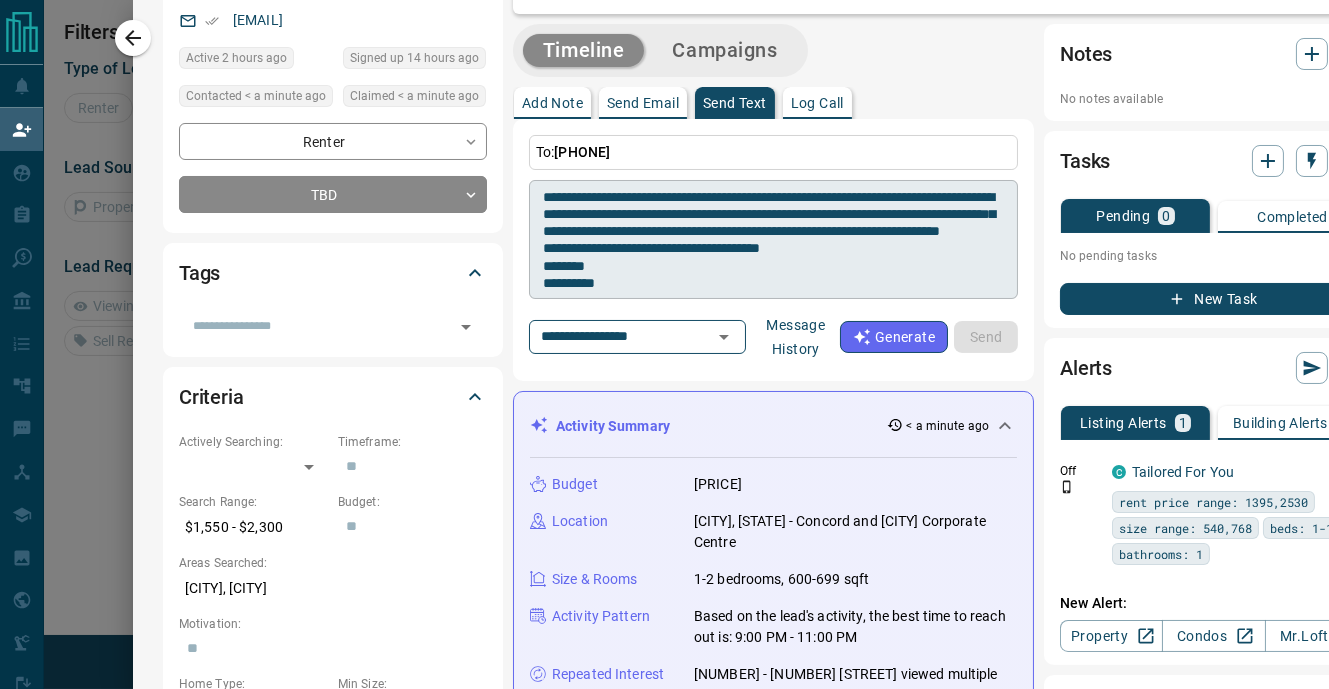 type 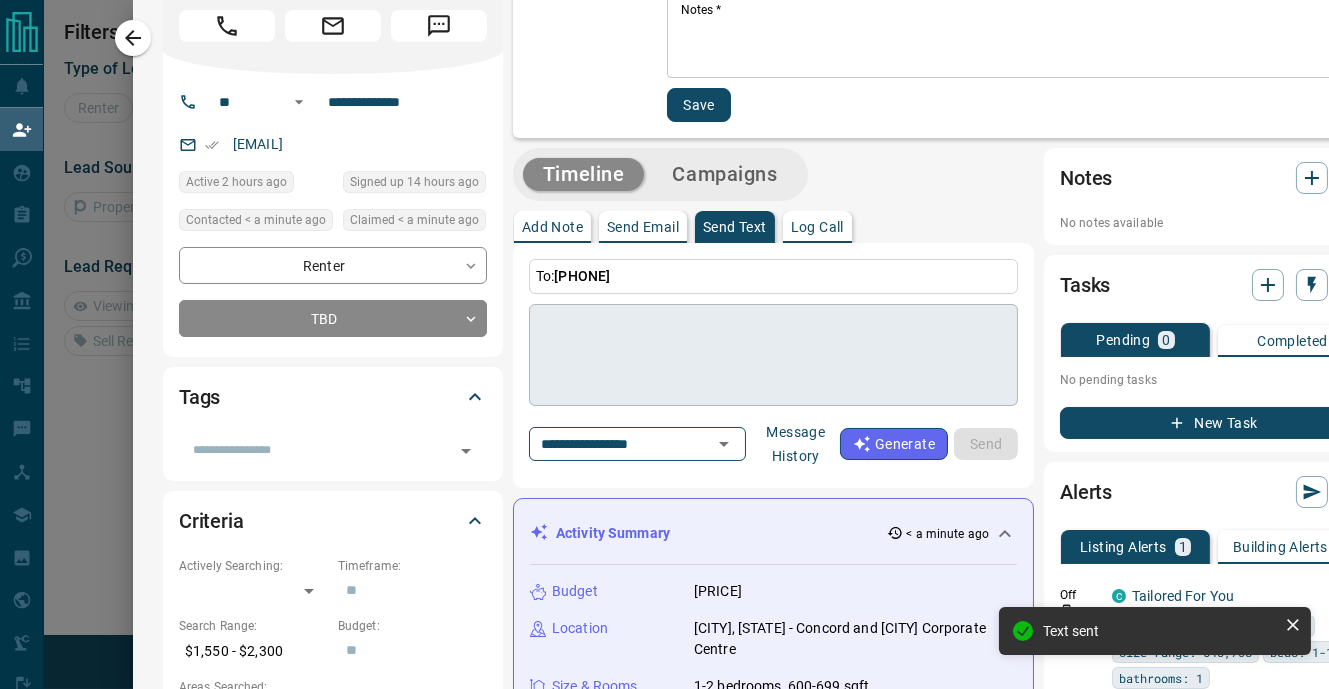 scroll, scrollTop: 17, scrollLeft: 0, axis: vertical 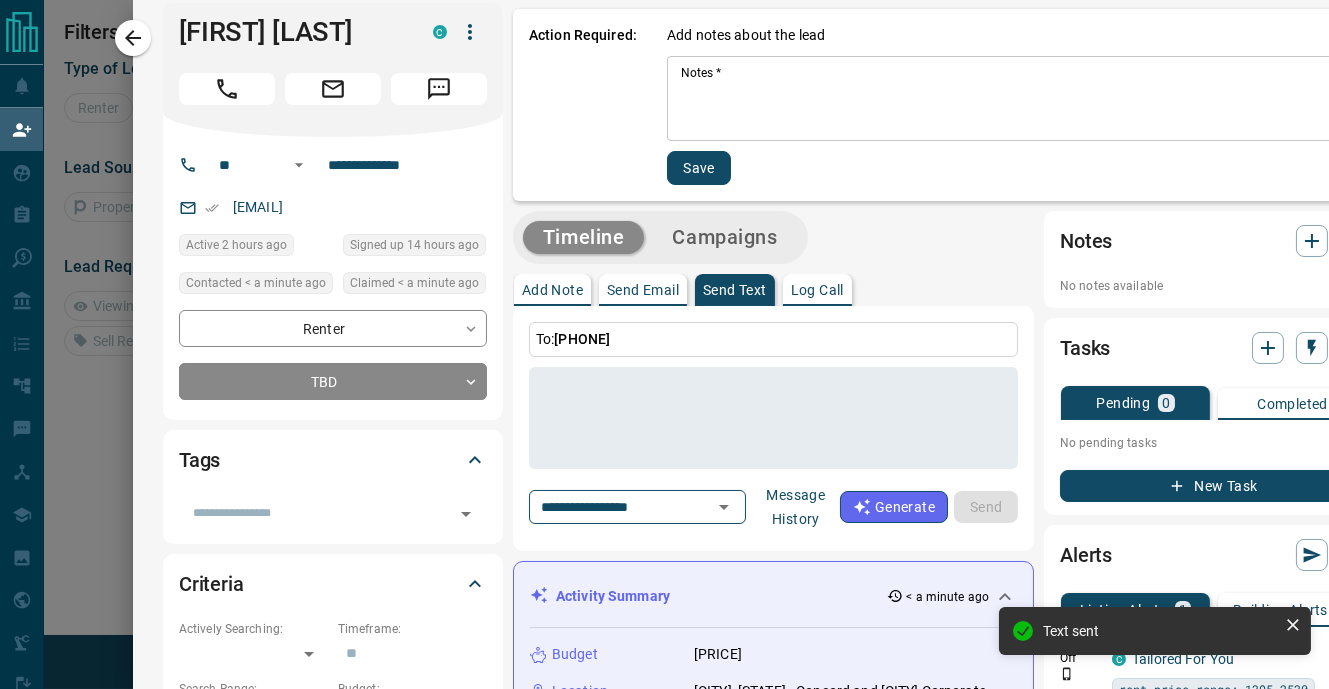 click on "Notes   *" at bounding box center (1017, 99) 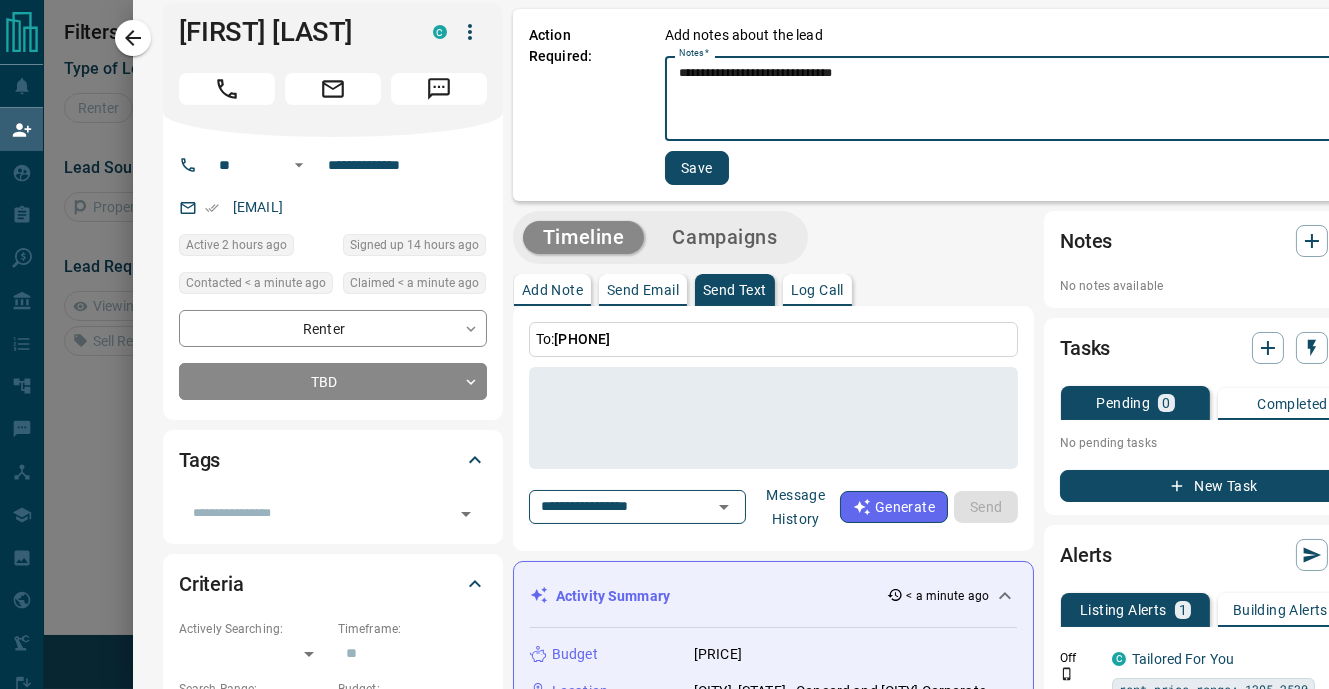 type on "**********" 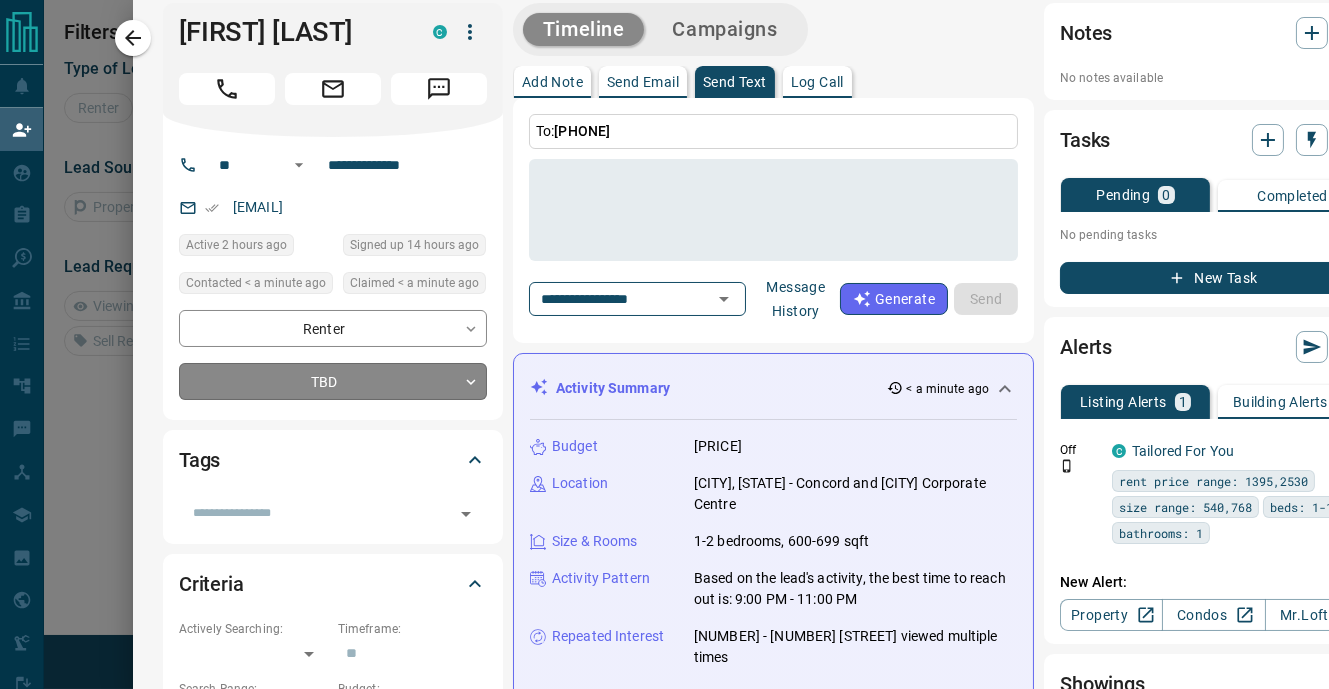click on "**********" at bounding box center (664, 295) 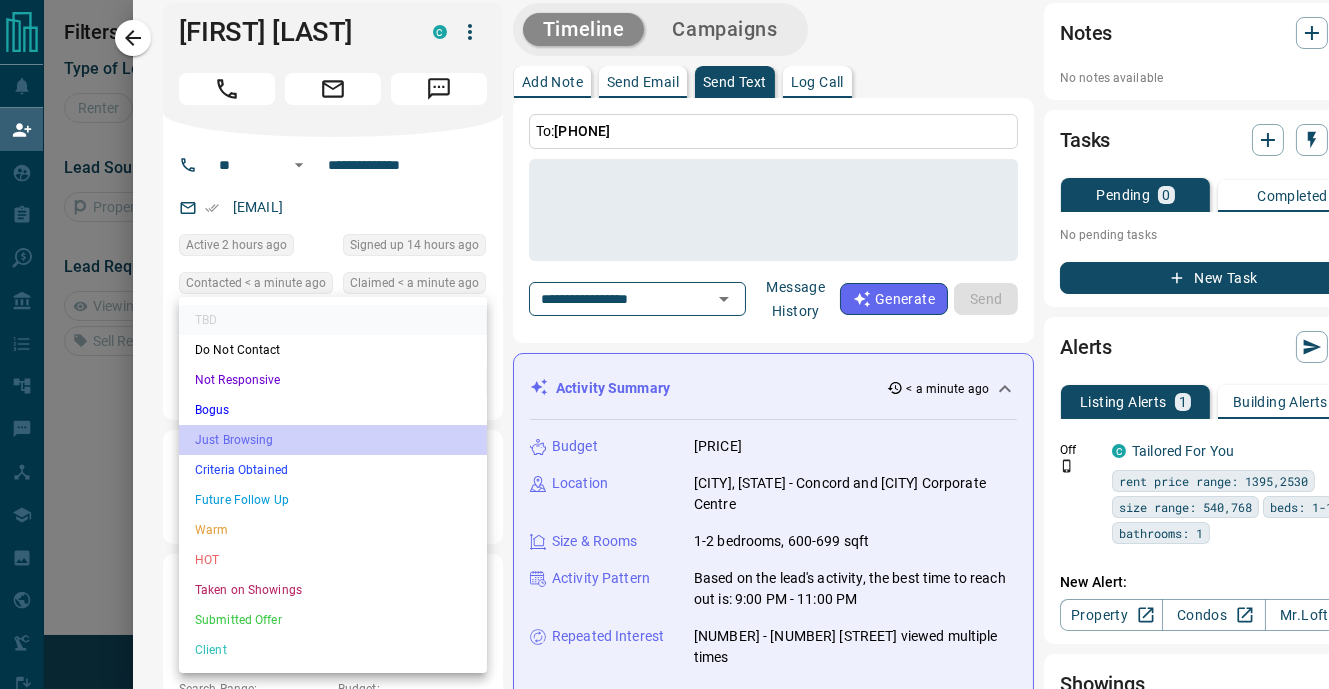 click on "Just Browsing" at bounding box center (333, 440) 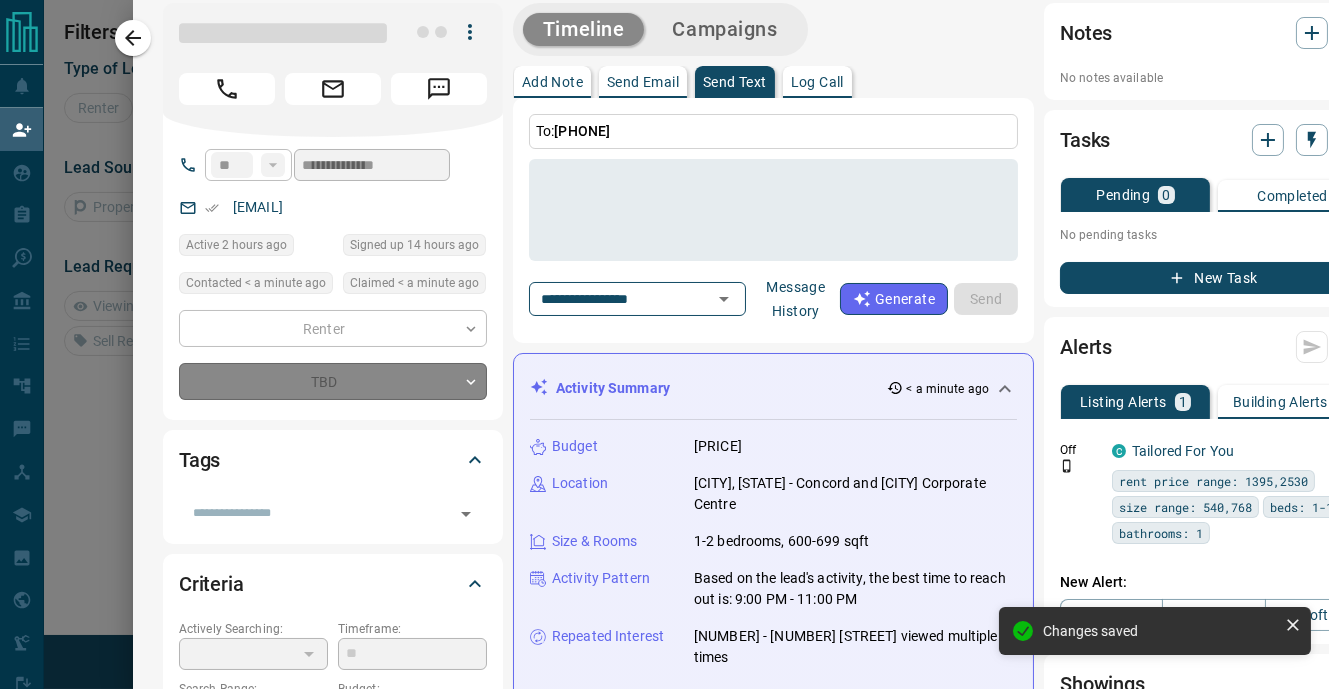 type on "*" 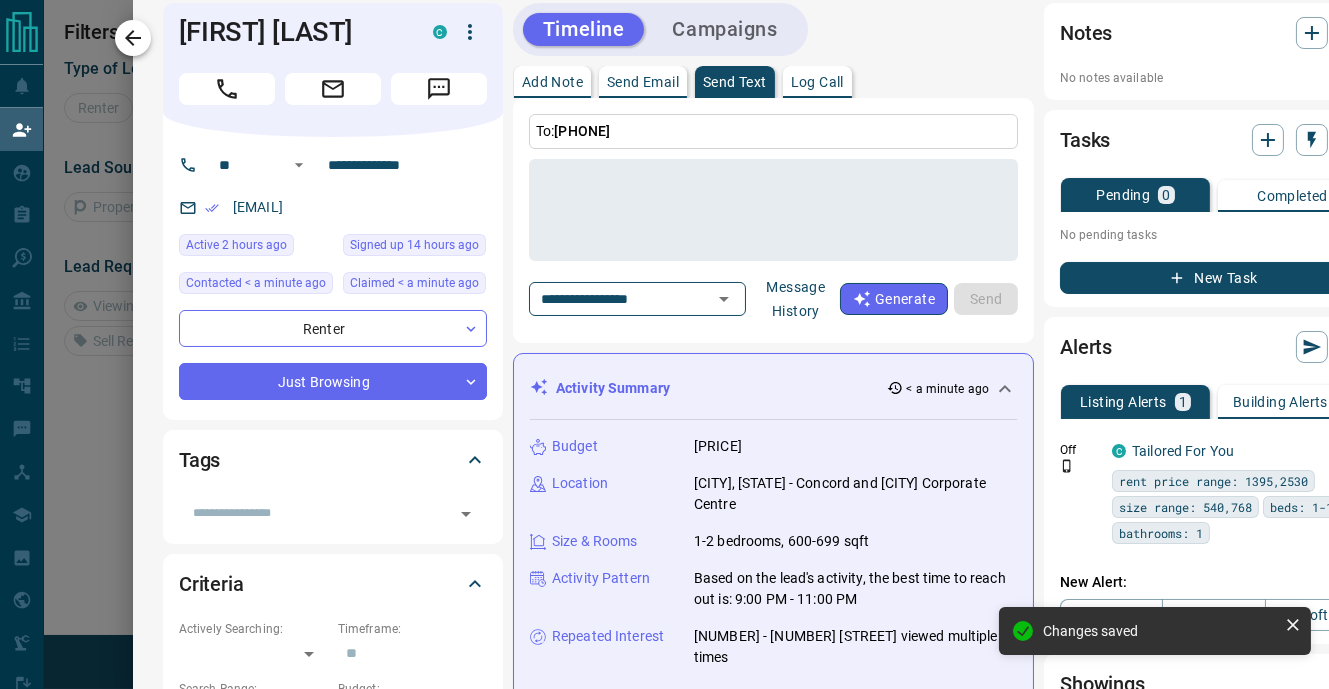 click 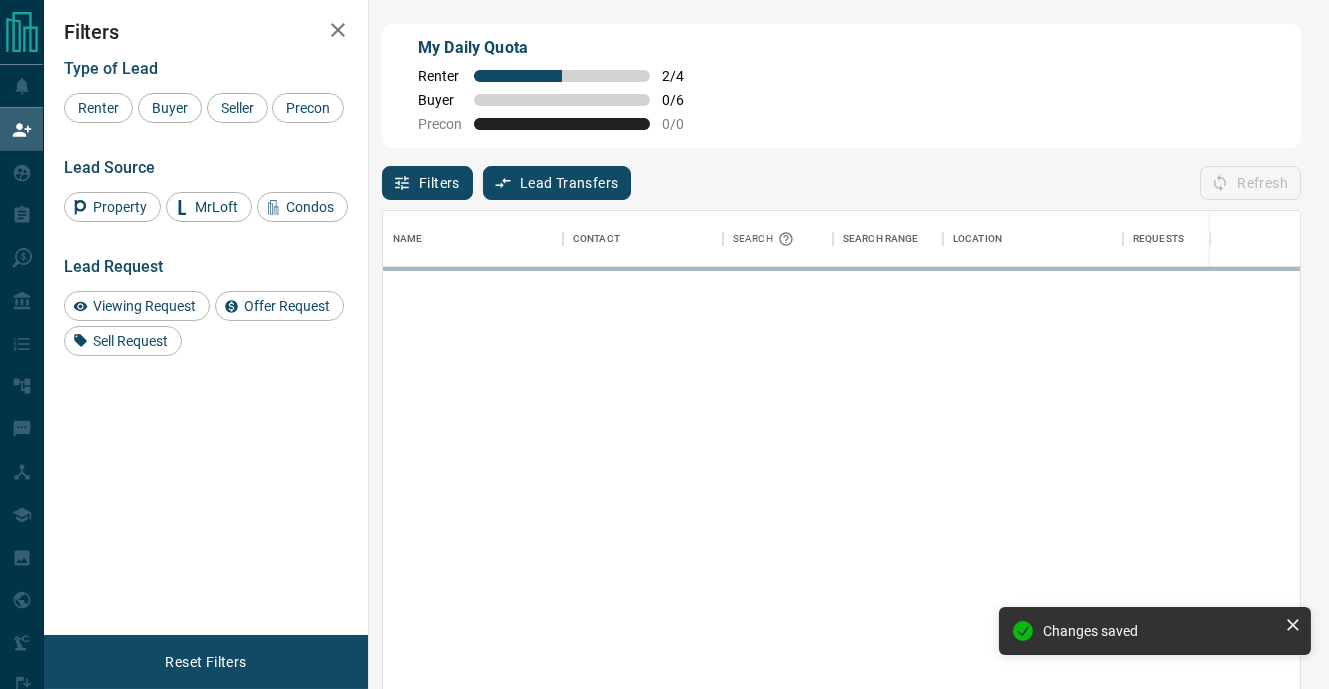scroll, scrollTop: 0, scrollLeft: 0, axis: both 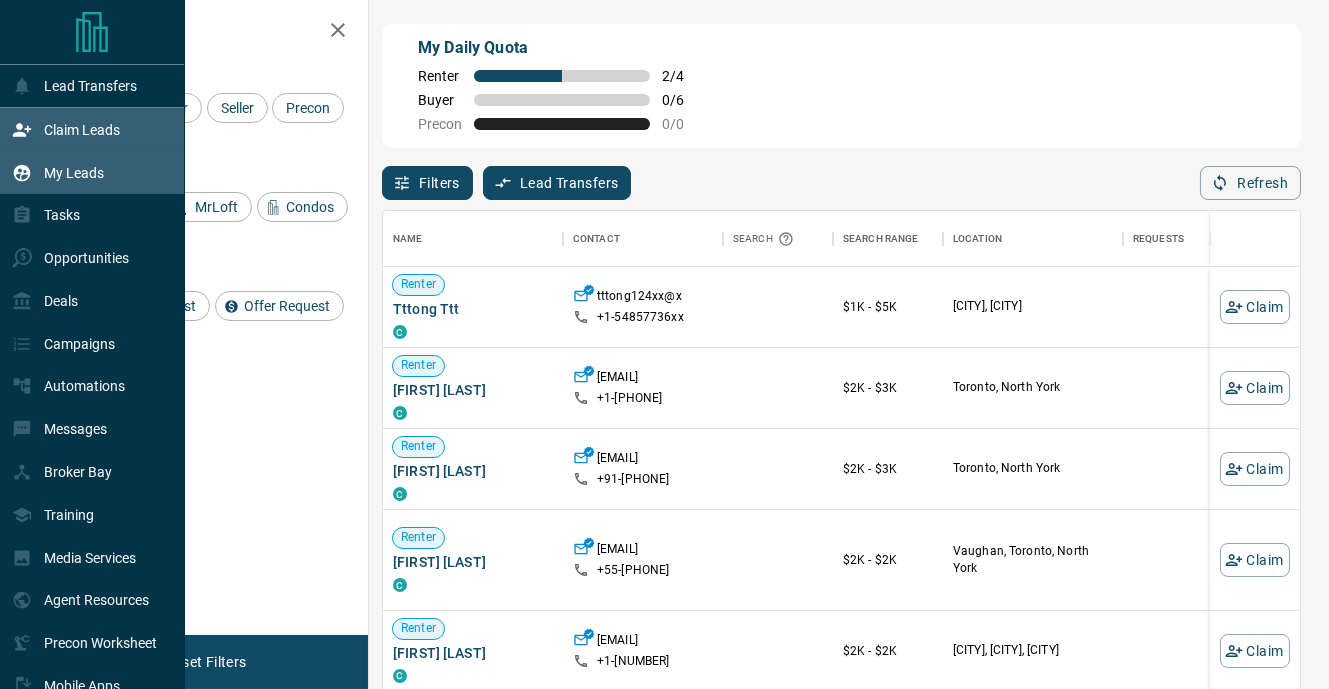 click on "My Leads" at bounding box center (74, 173) 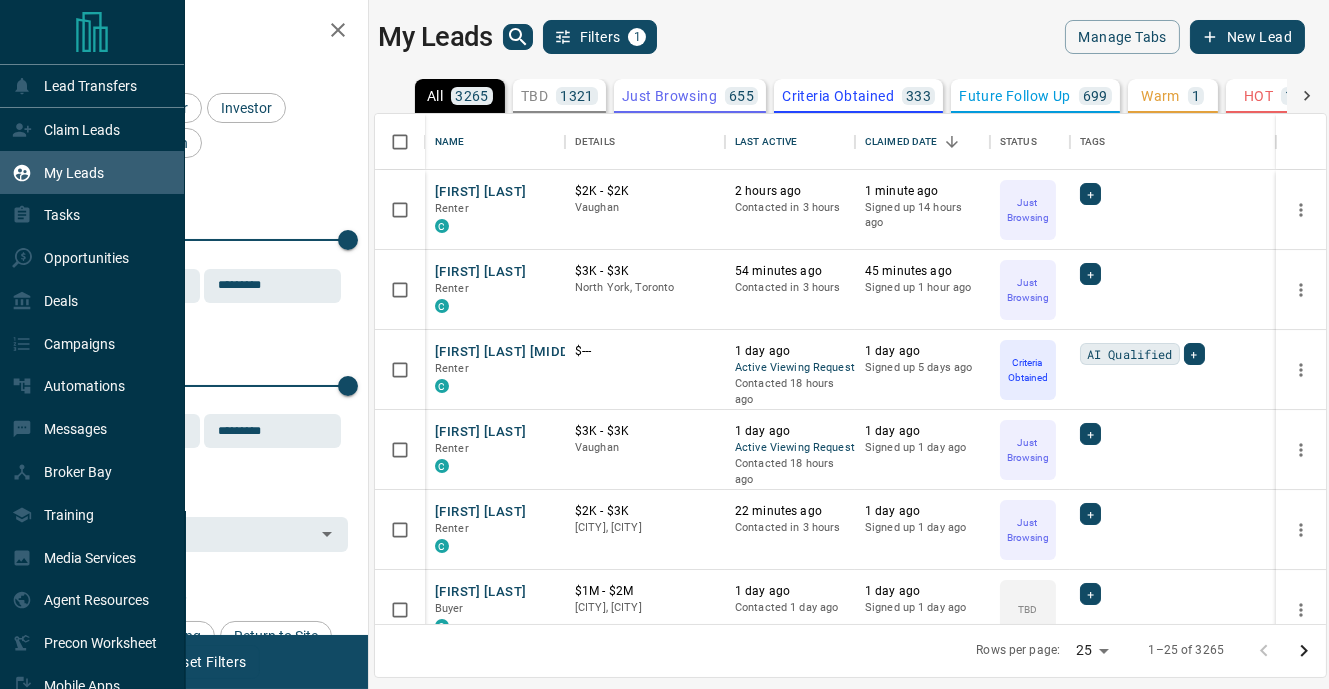 scroll, scrollTop: 0, scrollLeft: 0, axis: both 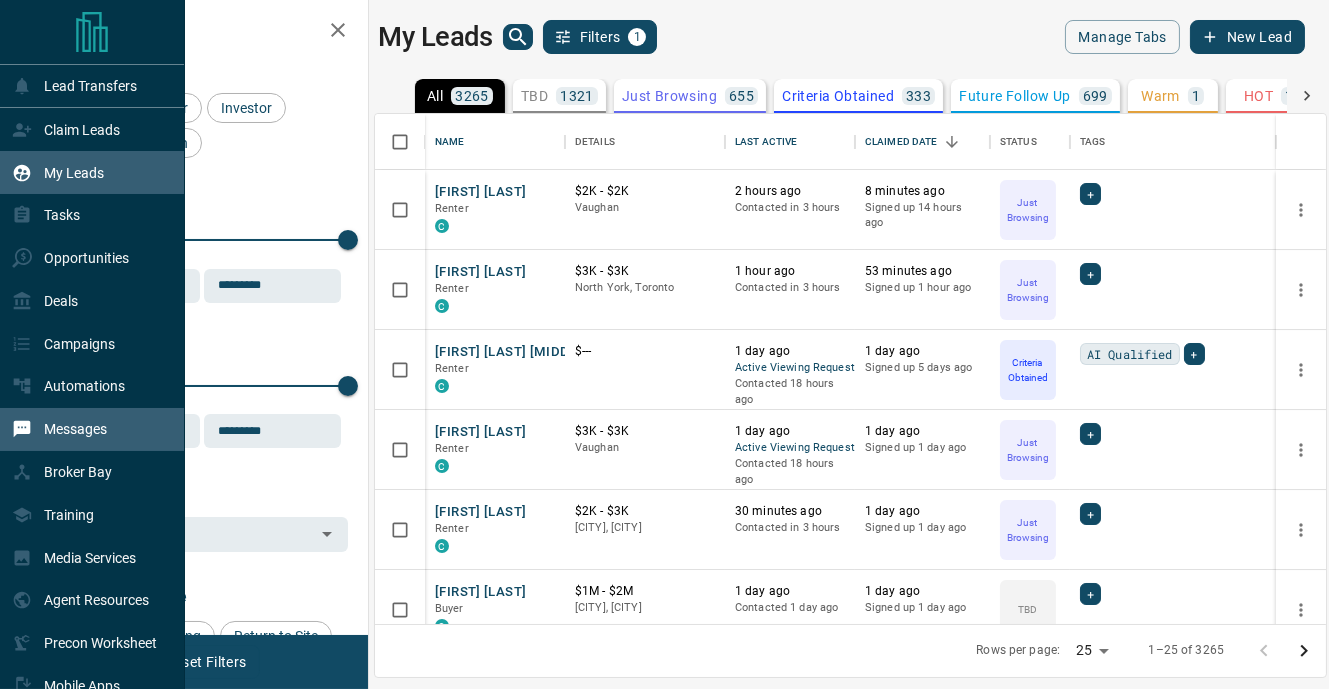 click on "Messages" at bounding box center (75, 429) 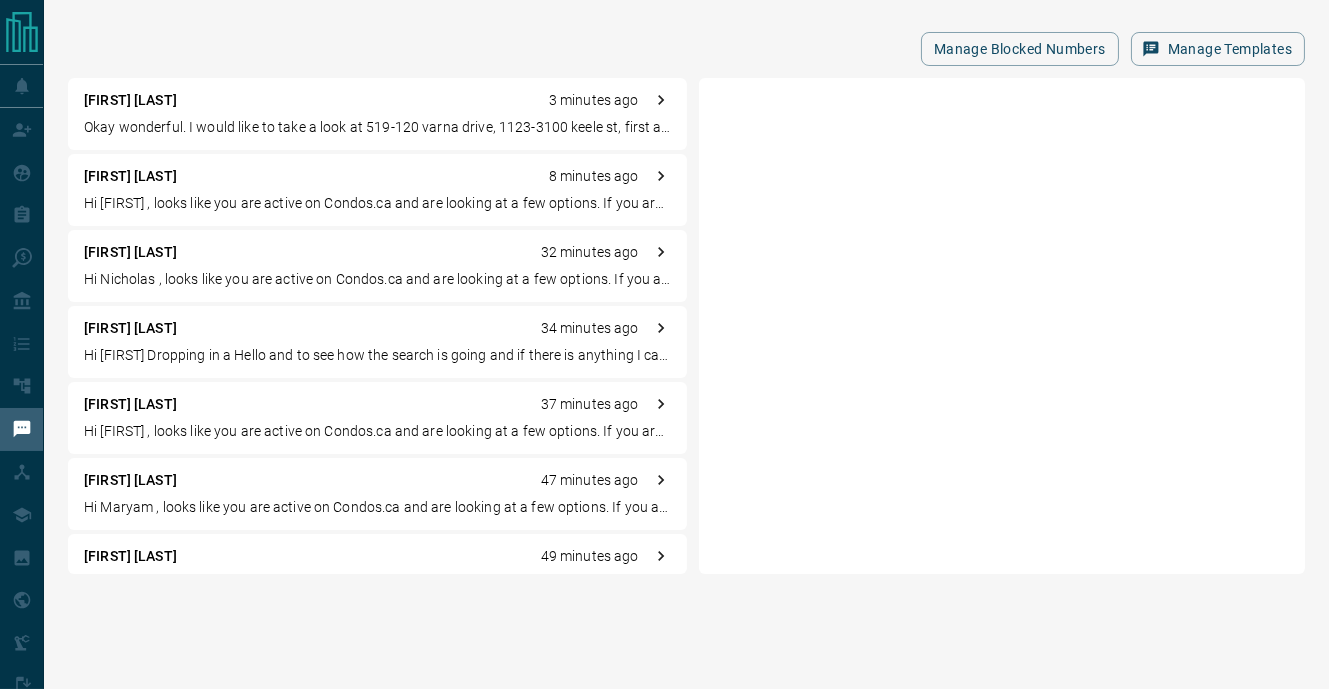 click on "Okay wonderful. I would like to take a look at 519-120 varna drive, 1123-3100 keele st, first as they are both available for August 1st then possibly check out the 807-1100 Sheppard , 620-30 tretti way." at bounding box center [377, 127] 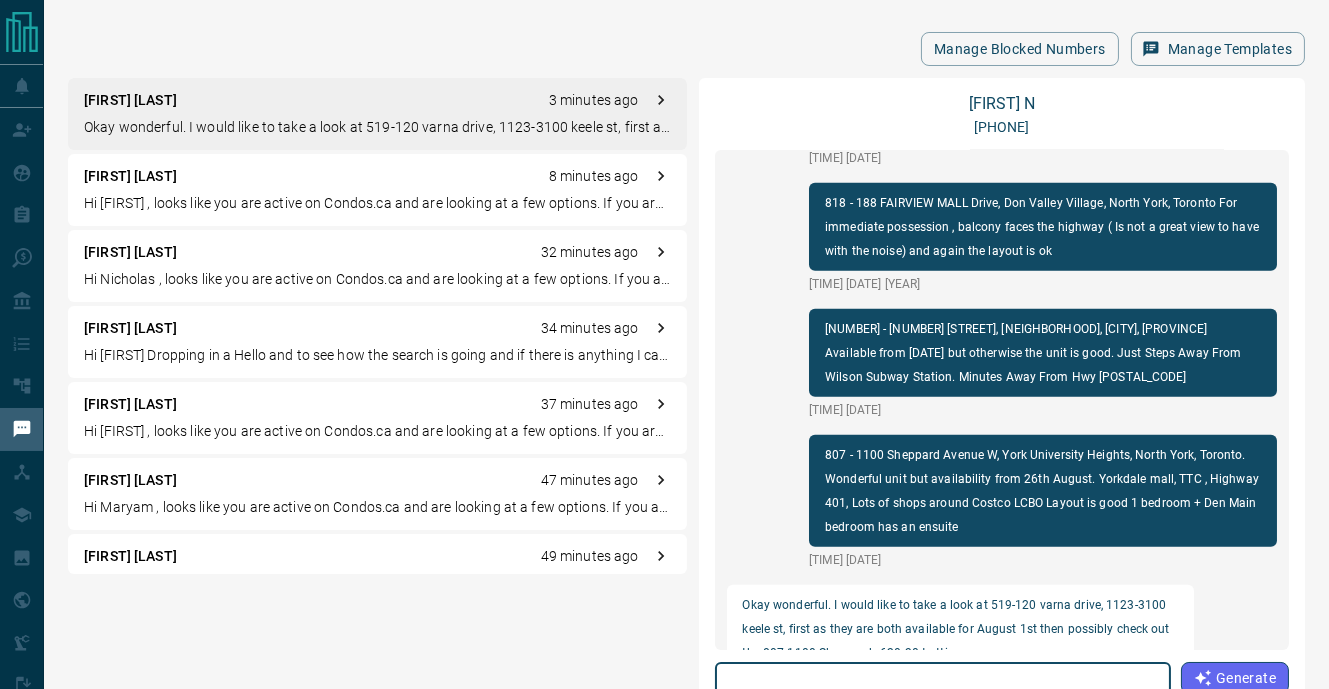 scroll, scrollTop: 2651, scrollLeft: 0, axis: vertical 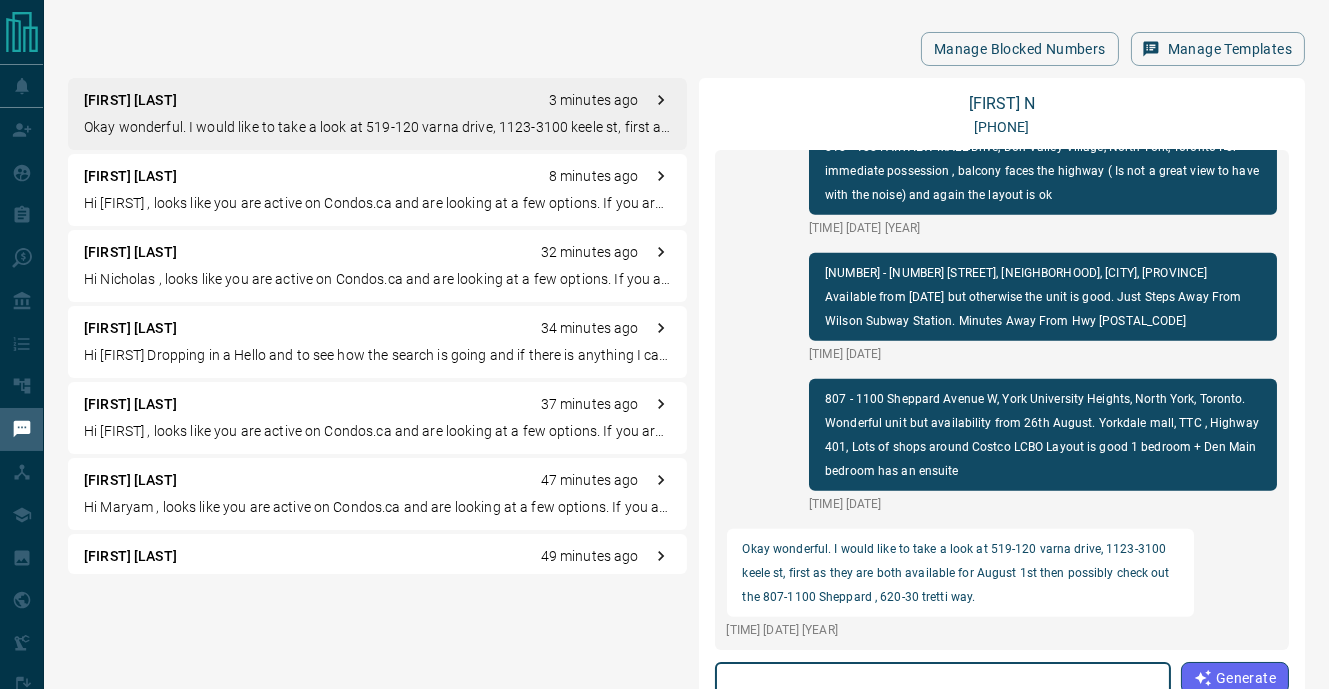 click on "[FIRST] [LAST] 3 minutes ago Okay wonderful. I would like to take a look at 519-120 varna drive, 1123-3100 keele st, first as they are both available for August 1st then possibly check out the 807-1100 Sheppard , 620-30 tretti way." at bounding box center [377, 114] 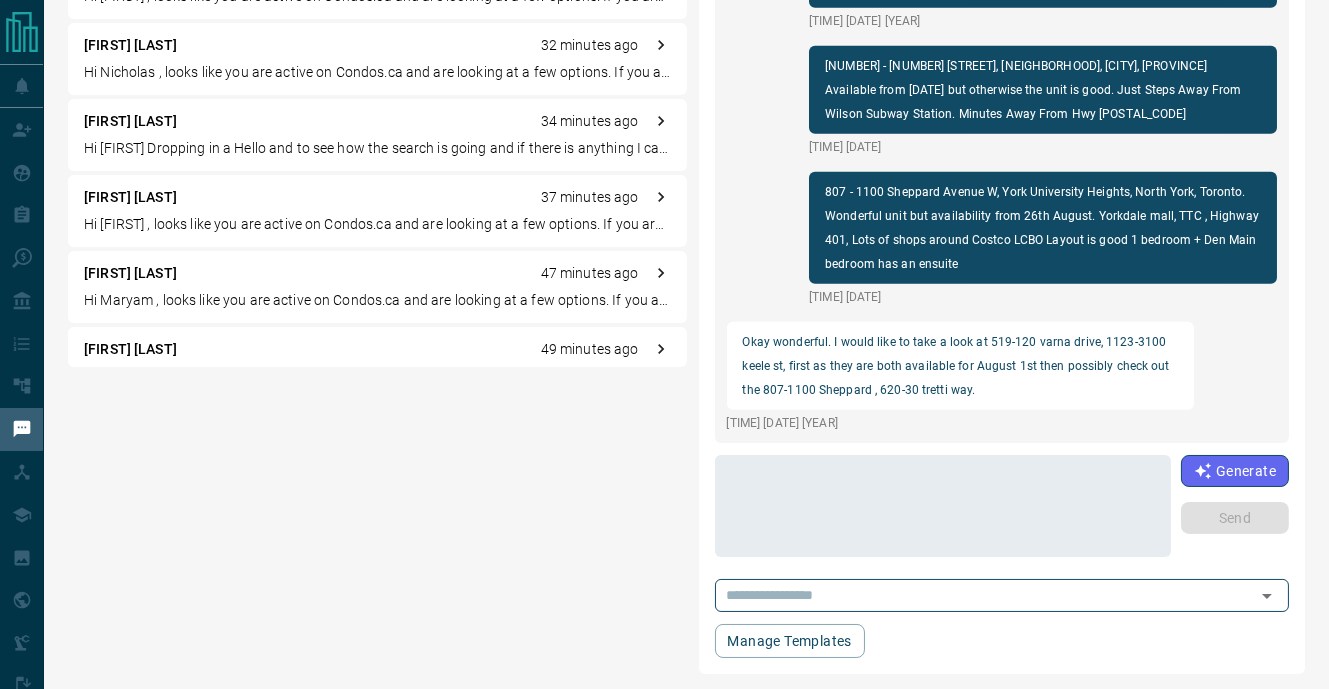 scroll, scrollTop: 208, scrollLeft: 0, axis: vertical 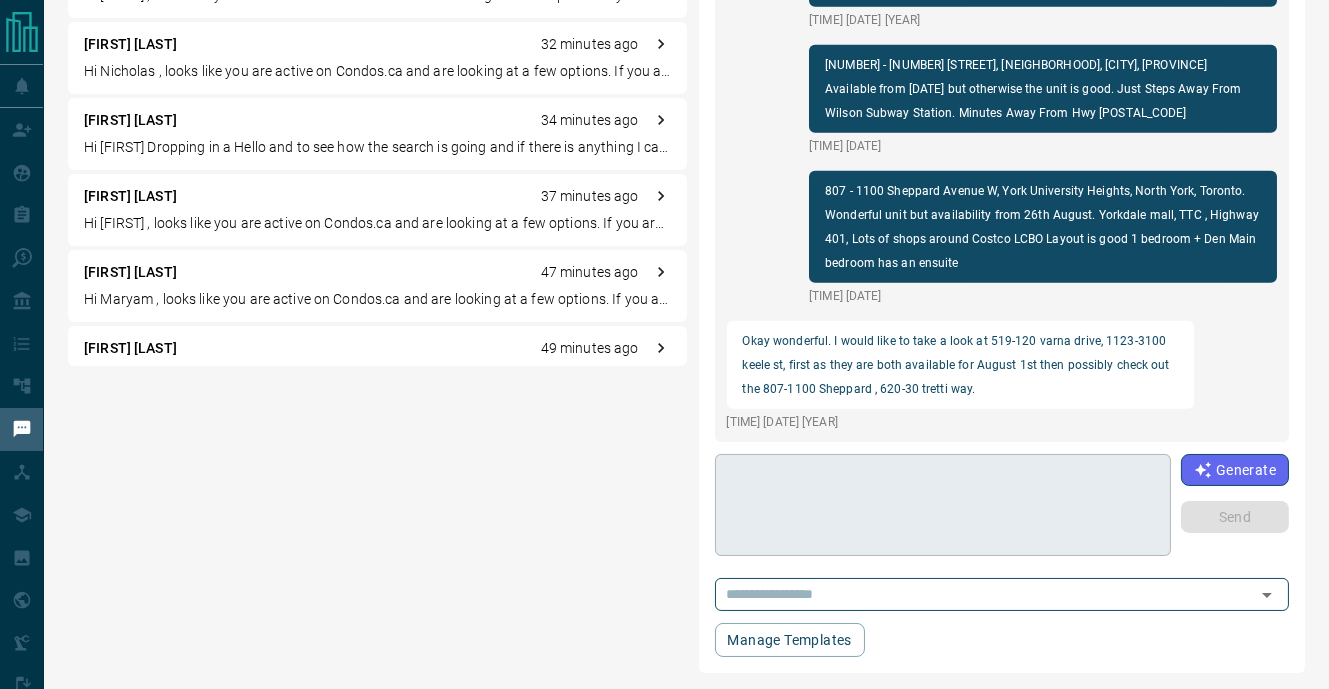 click at bounding box center [943, 505] 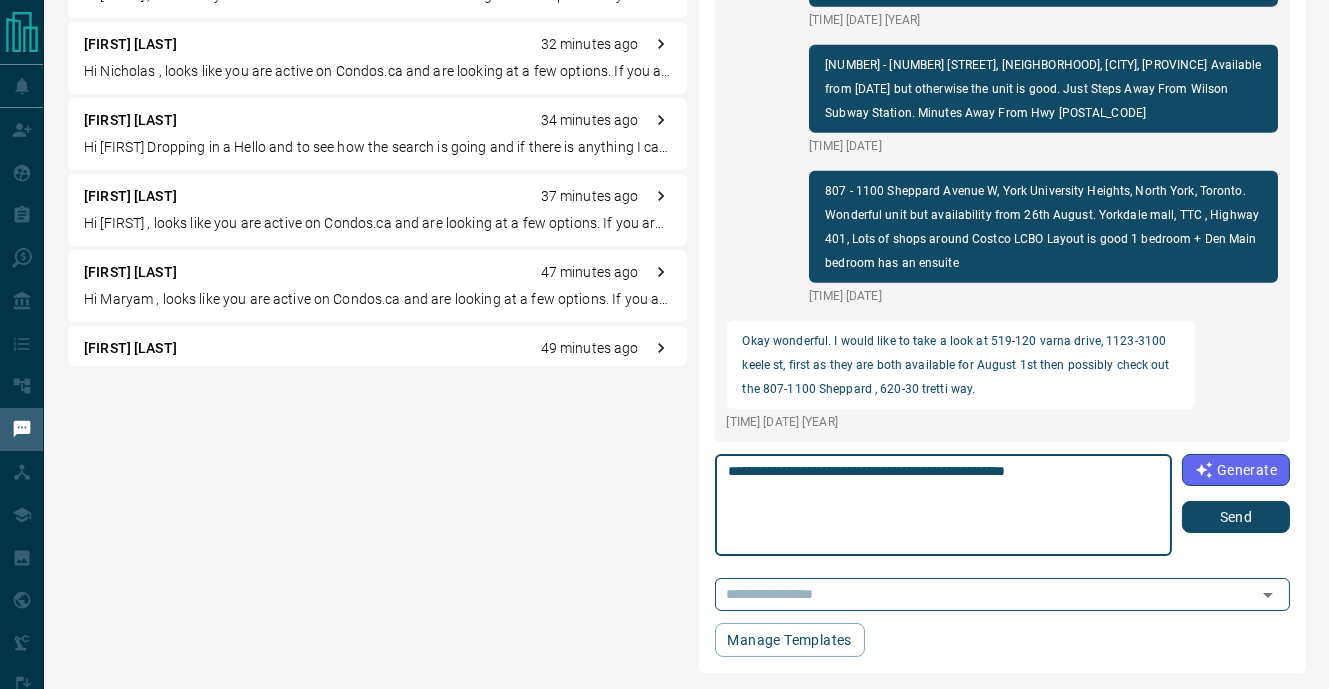 type on "**********" 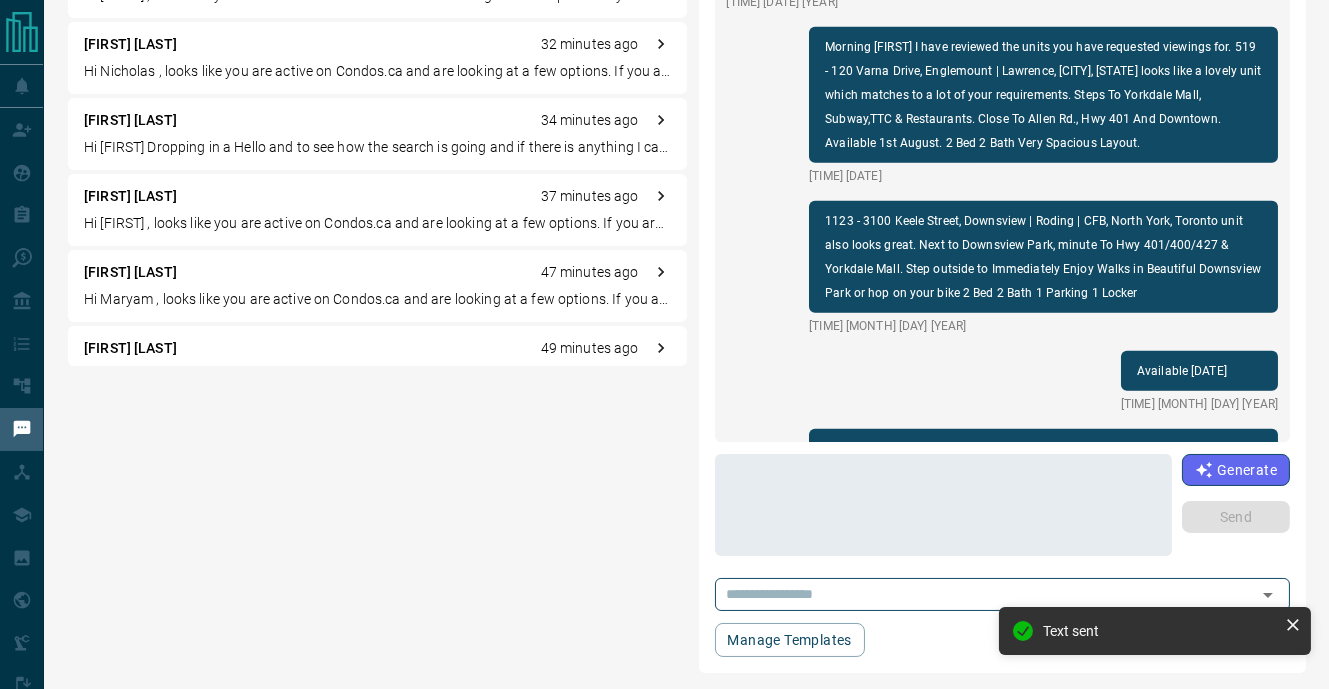 scroll, scrollTop: 1971, scrollLeft: 0, axis: vertical 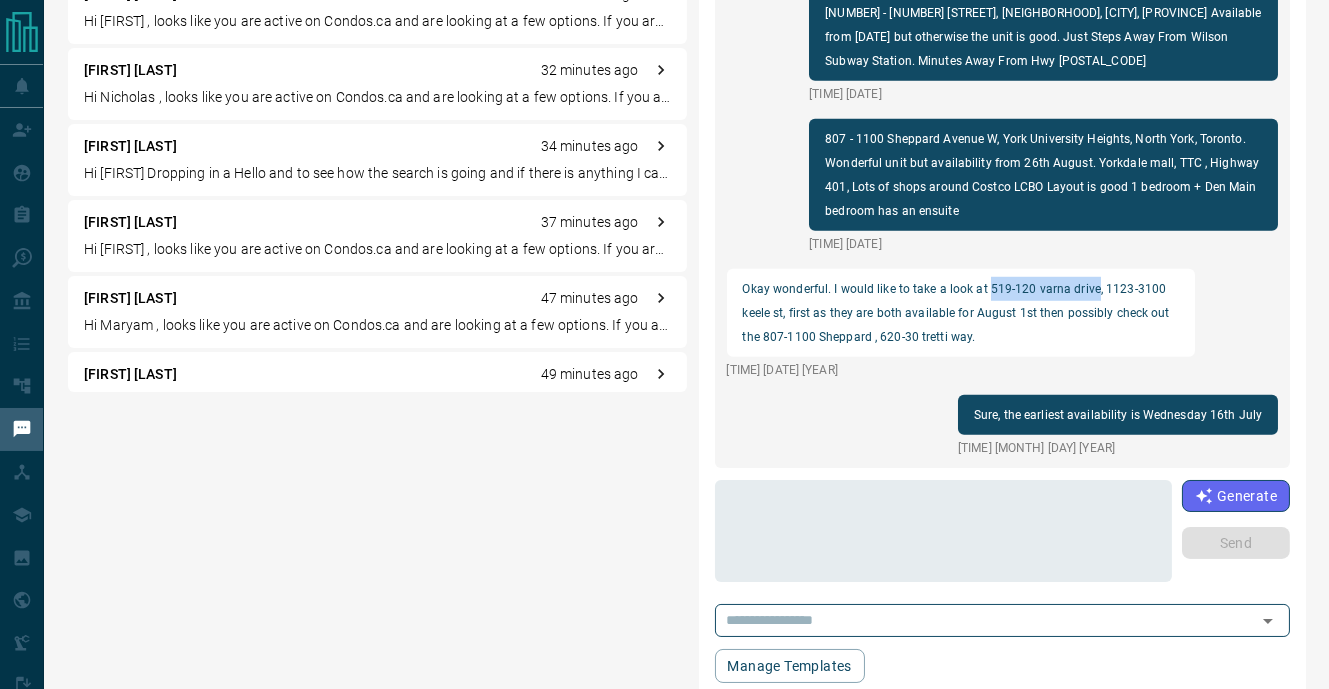 drag, startPoint x: 987, startPoint y: 287, endPoint x: 1091, endPoint y: 292, distance: 104.120125 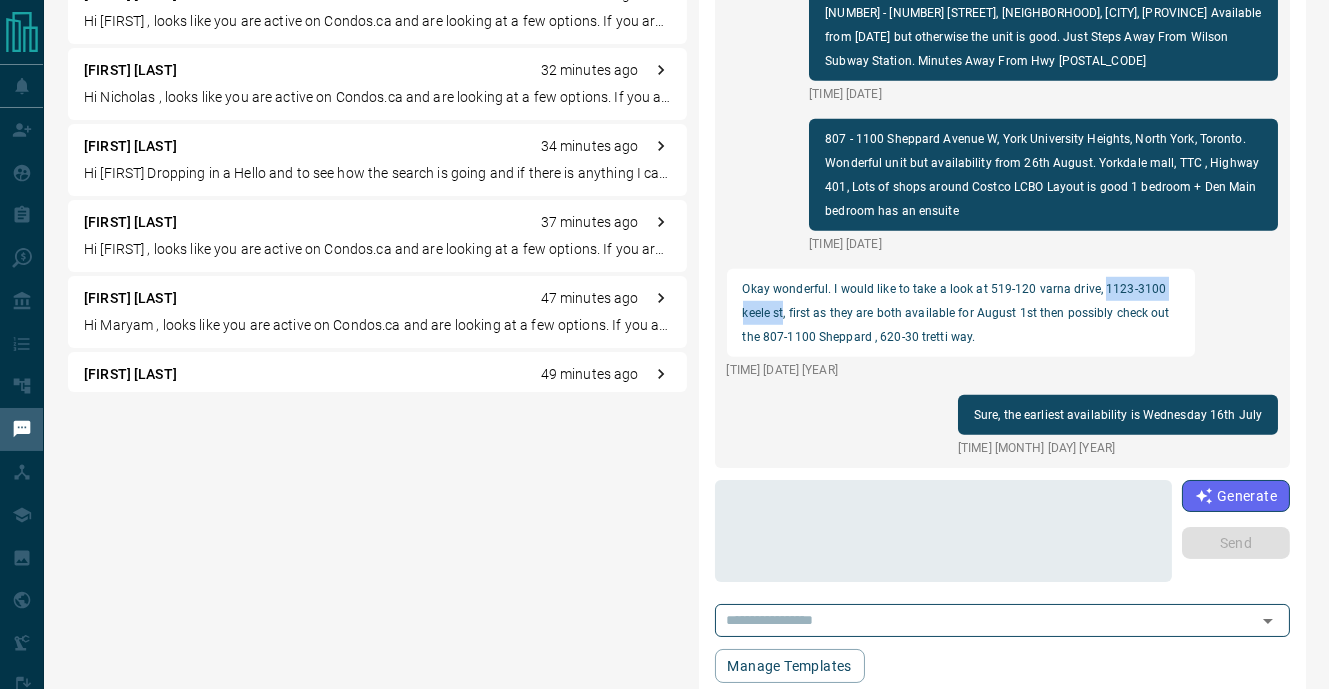 drag, startPoint x: 1102, startPoint y: 287, endPoint x: 785, endPoint y: 310, distance: 317.83328 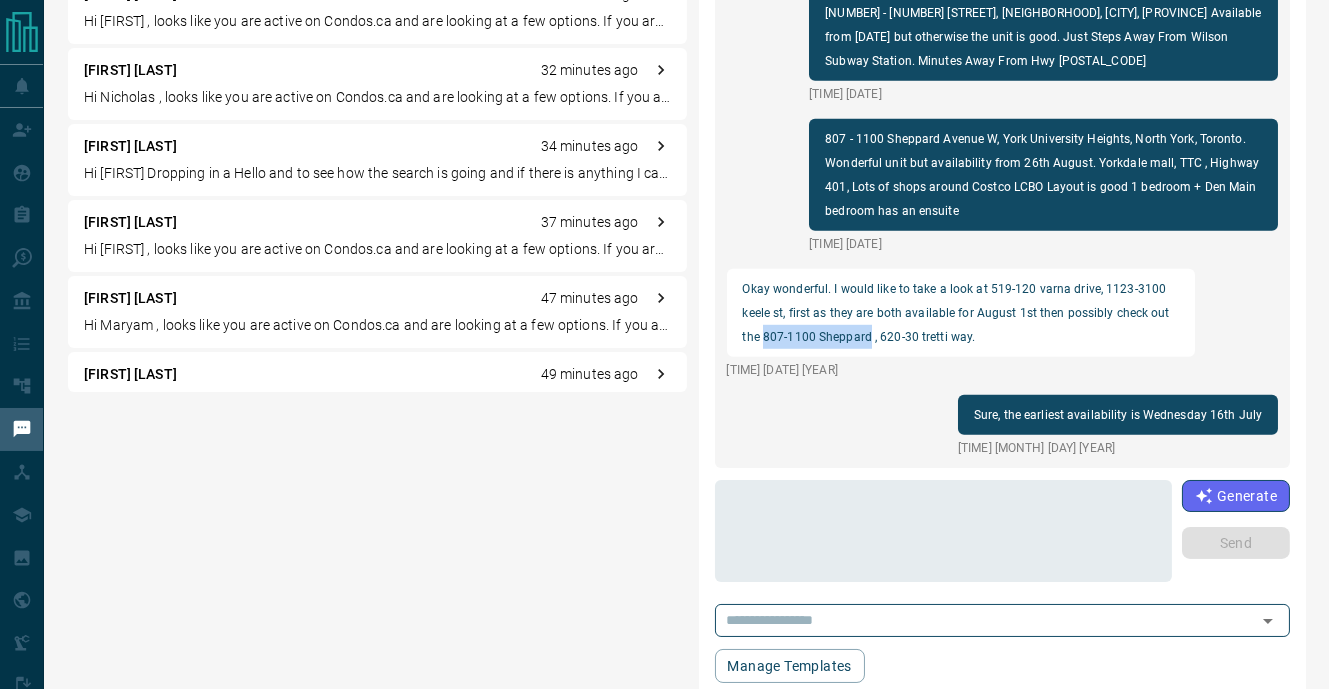 drag, startPoint x: 762, startPoint y: 338, endPoint x: 869, endPoint y: 341, distance: 107.042046 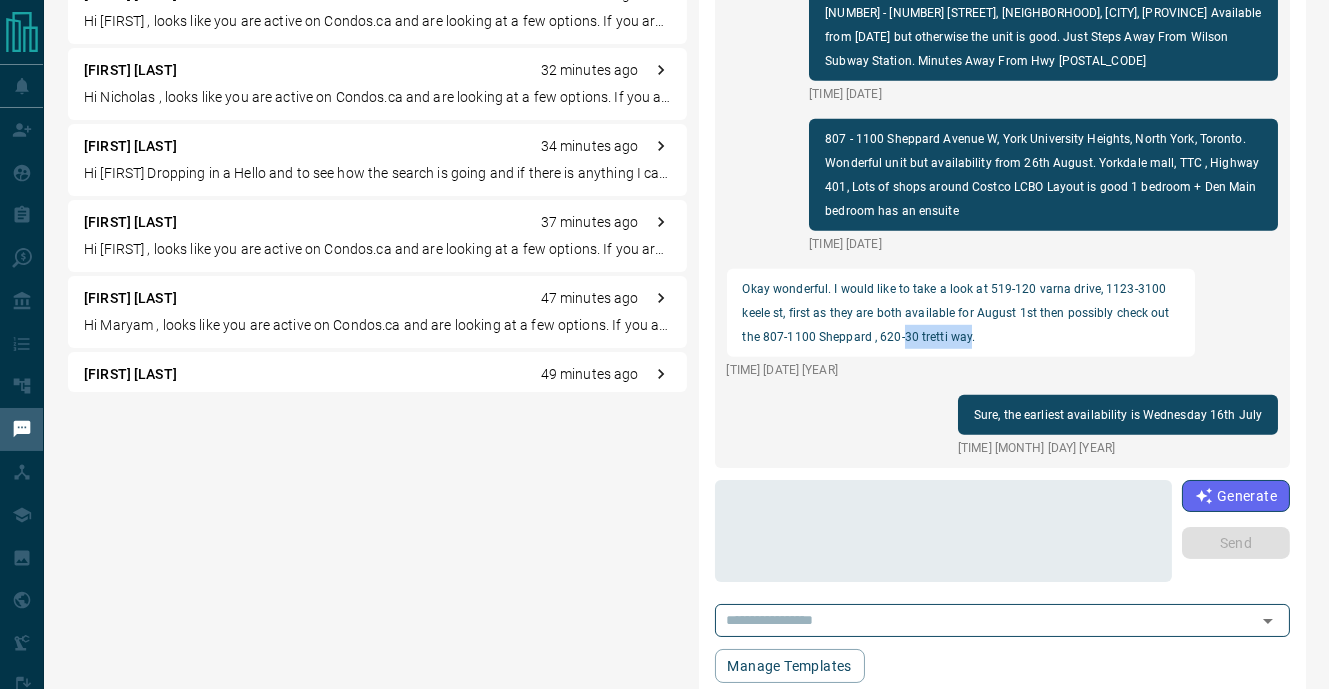 drag, startPoint x: 904, startPoint y: 334, endPoint x: 969, endPoint y: 333, distance: 65.00769 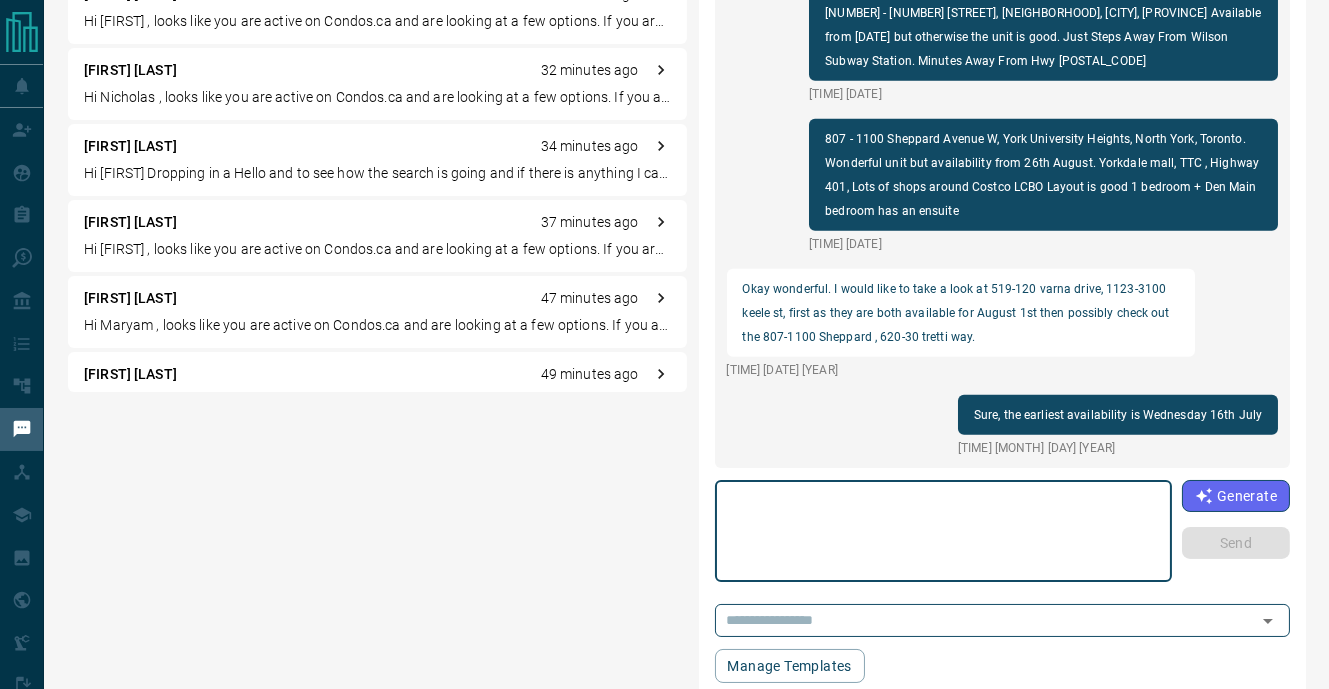 click at bounding box center (943, 531) 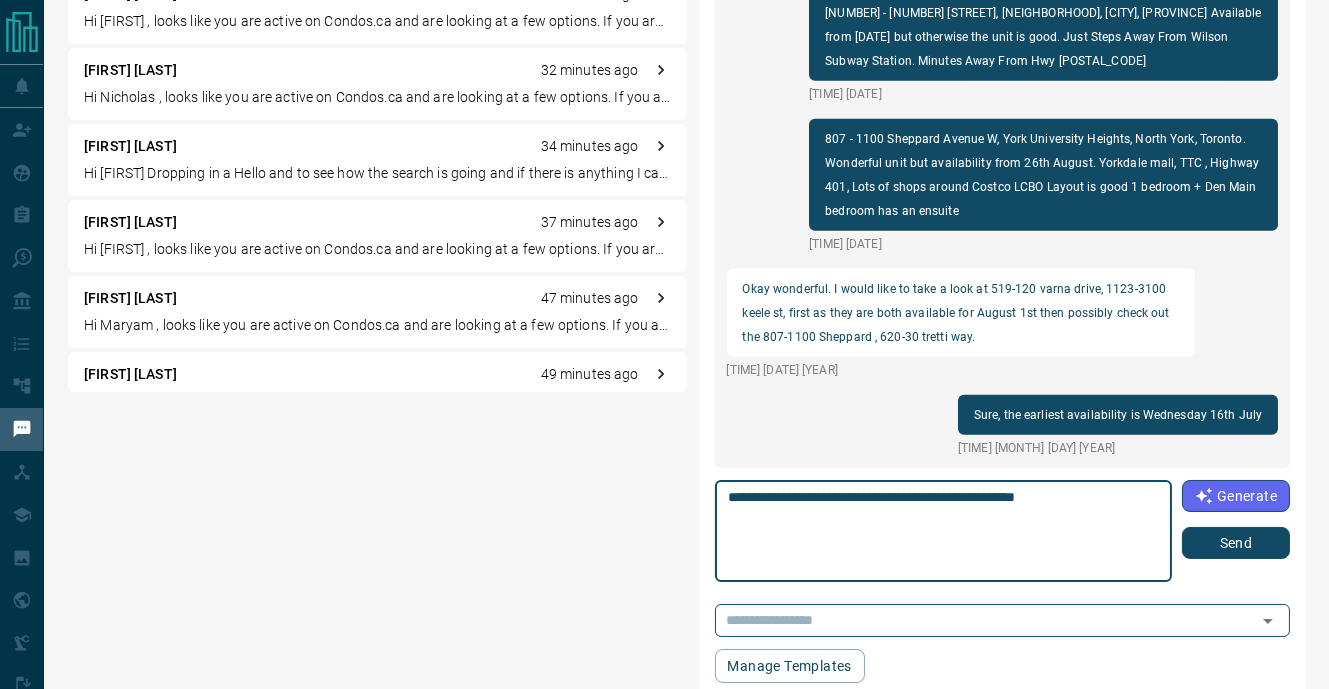 click on "**********" at bounding box center (943, 531) 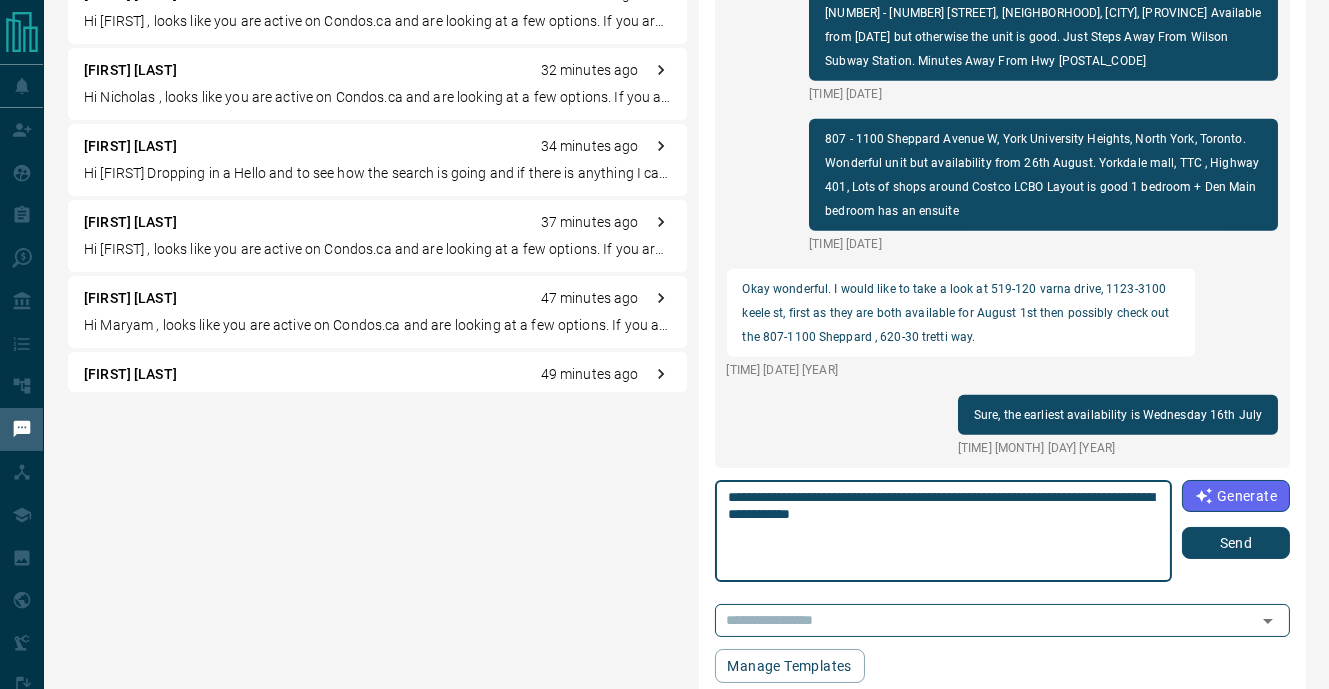 click on "**********" at bounding box center (943, 531) 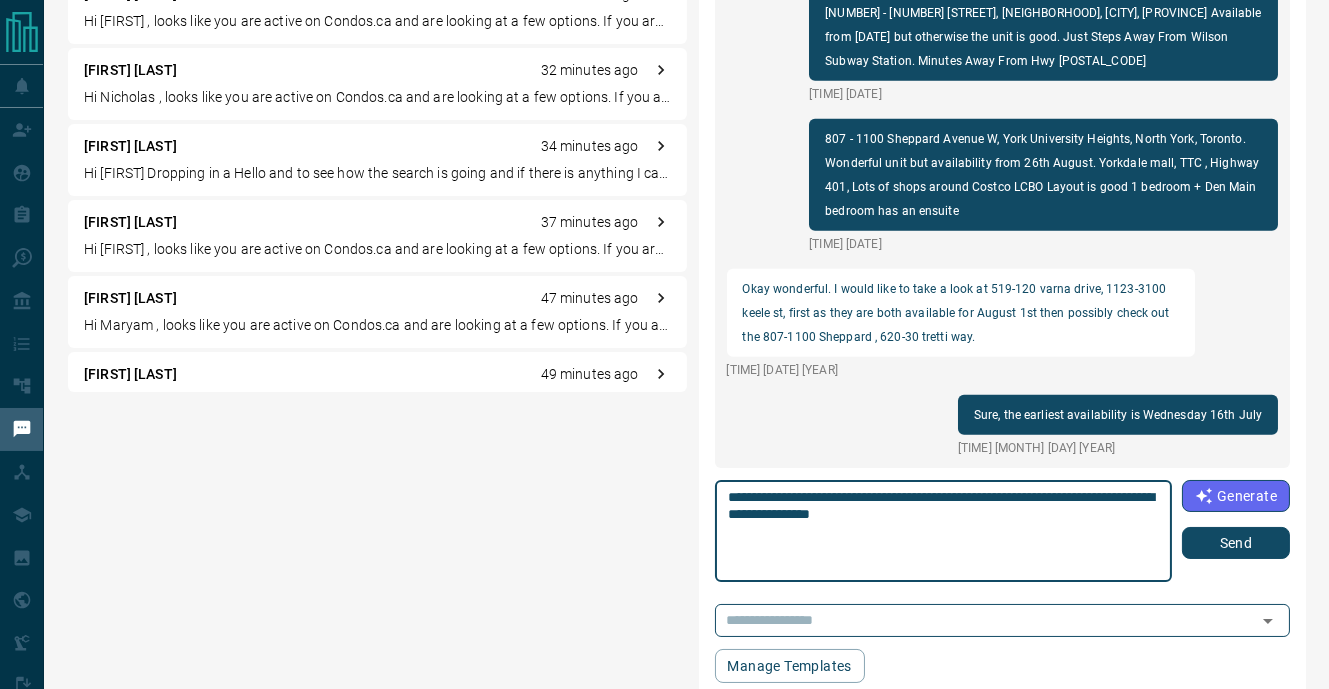 click on "**********" at bounding box center [943, 531] 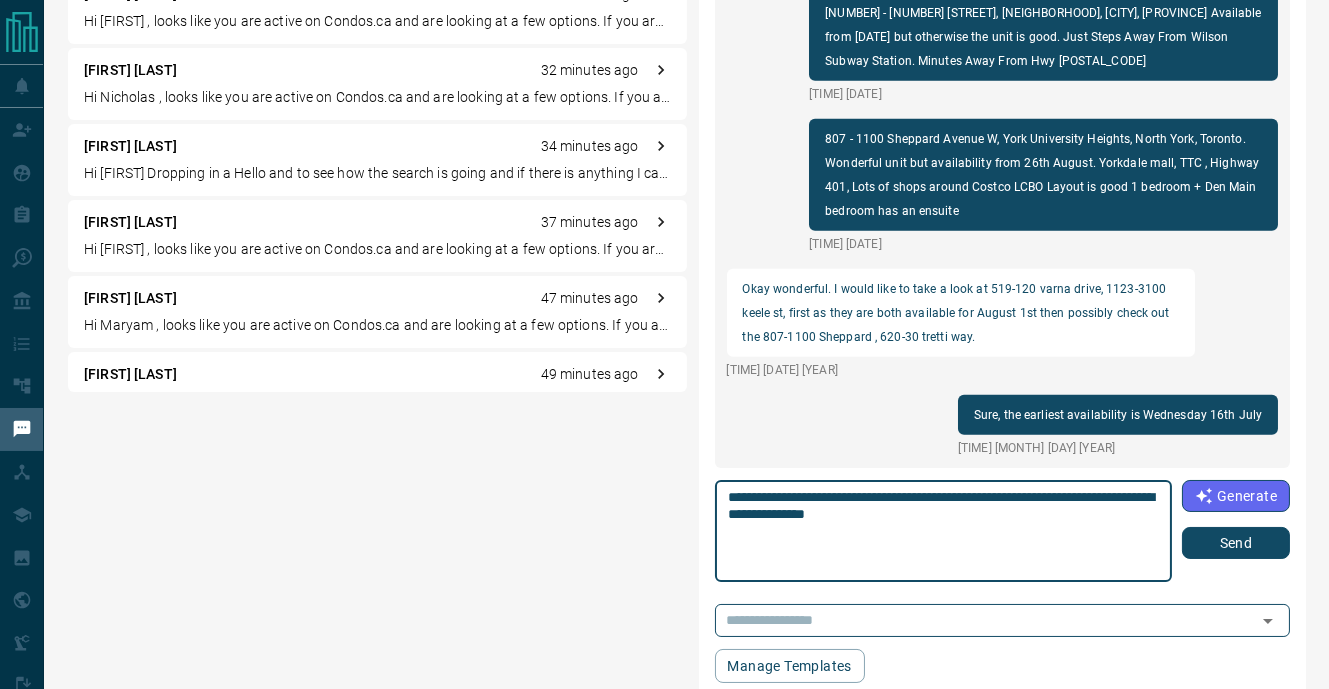 click on "**********" at bounding box center (943, 531) 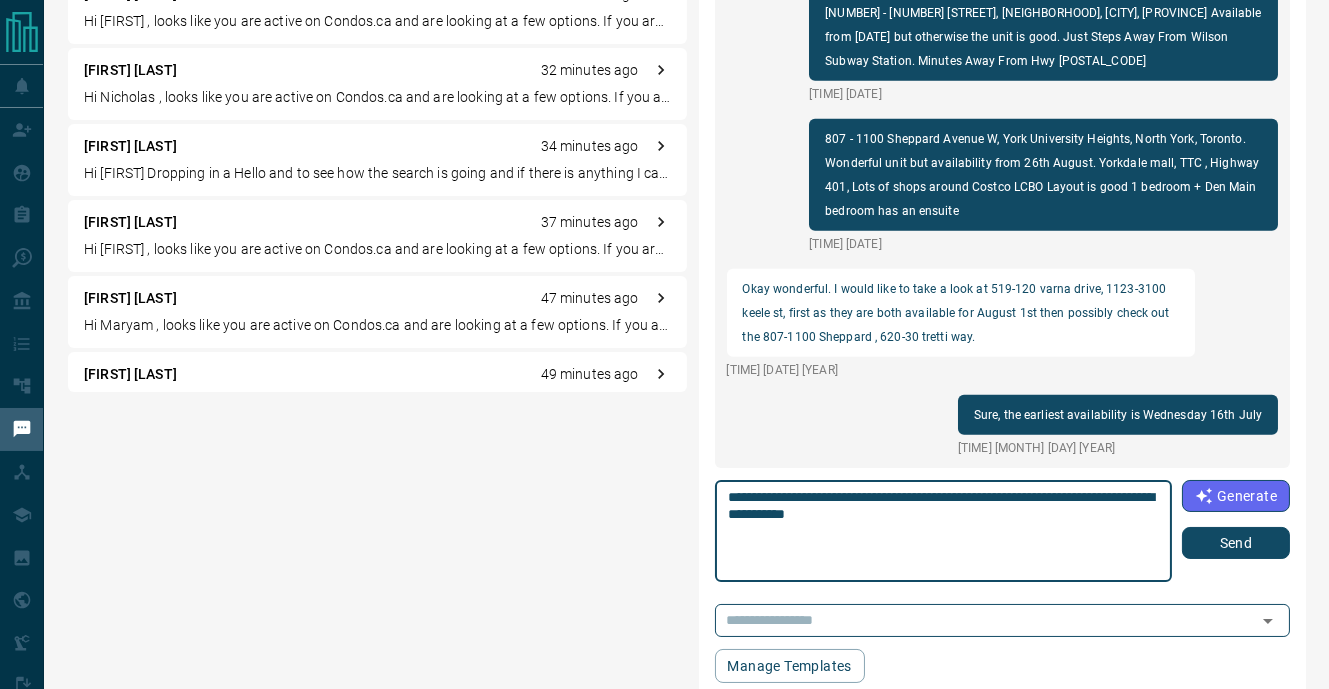 type on "**********" 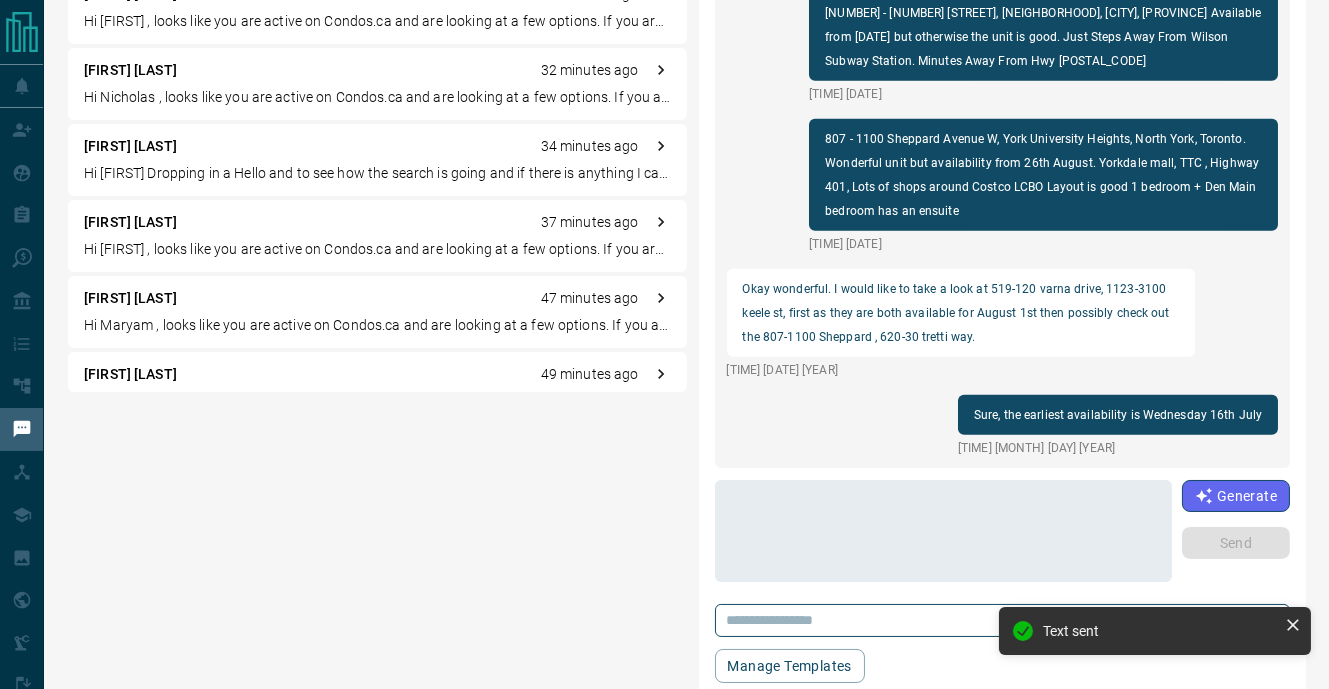 scroll, scrollTop: 2831, scrollLeft: 0, axis: vertical 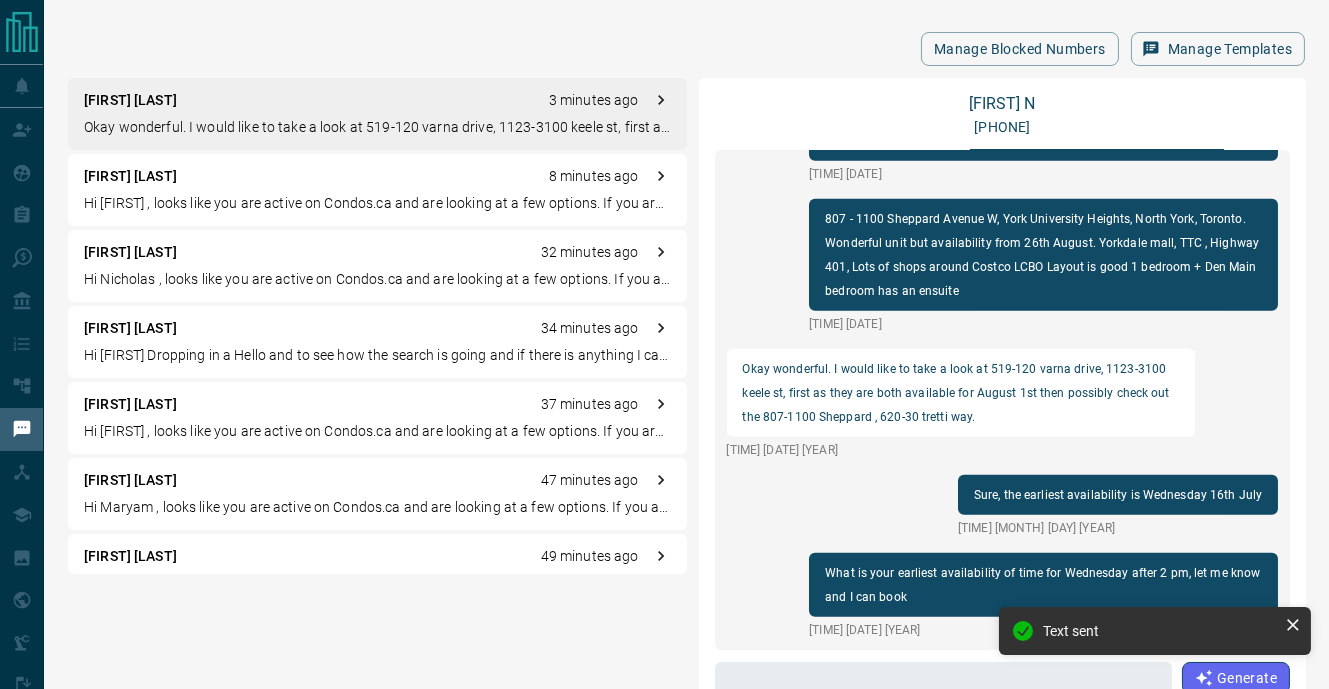 click on "[FIRST] [LAST] 3 minutes ago Okay wonderful. I would like to take a look at 519-120 varna drive, 1123-3100 keele st, first as they are both available for August 1st then possibly check out the 807-1100 Sheppard , 620-30 tretti way." at bounding box center [377, 114] 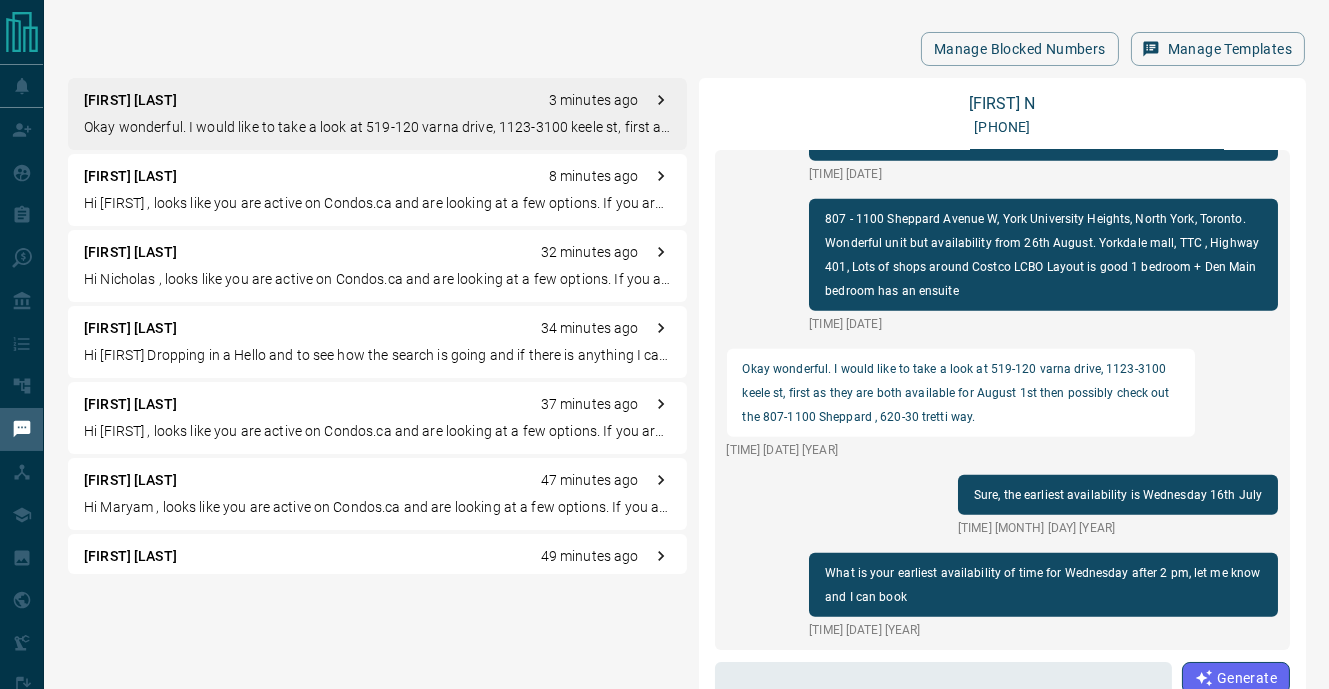 click on "[FIRST] [LAST] 3 minutes ago Okay wonderful. I would like to take a look at 519-120 varna drive, 1123-3100 keele st, first as they are both available for August 1st then possibly check out the 807-1100 Sheppard , 620-30 tretti way." at bounding box center [377, 114] 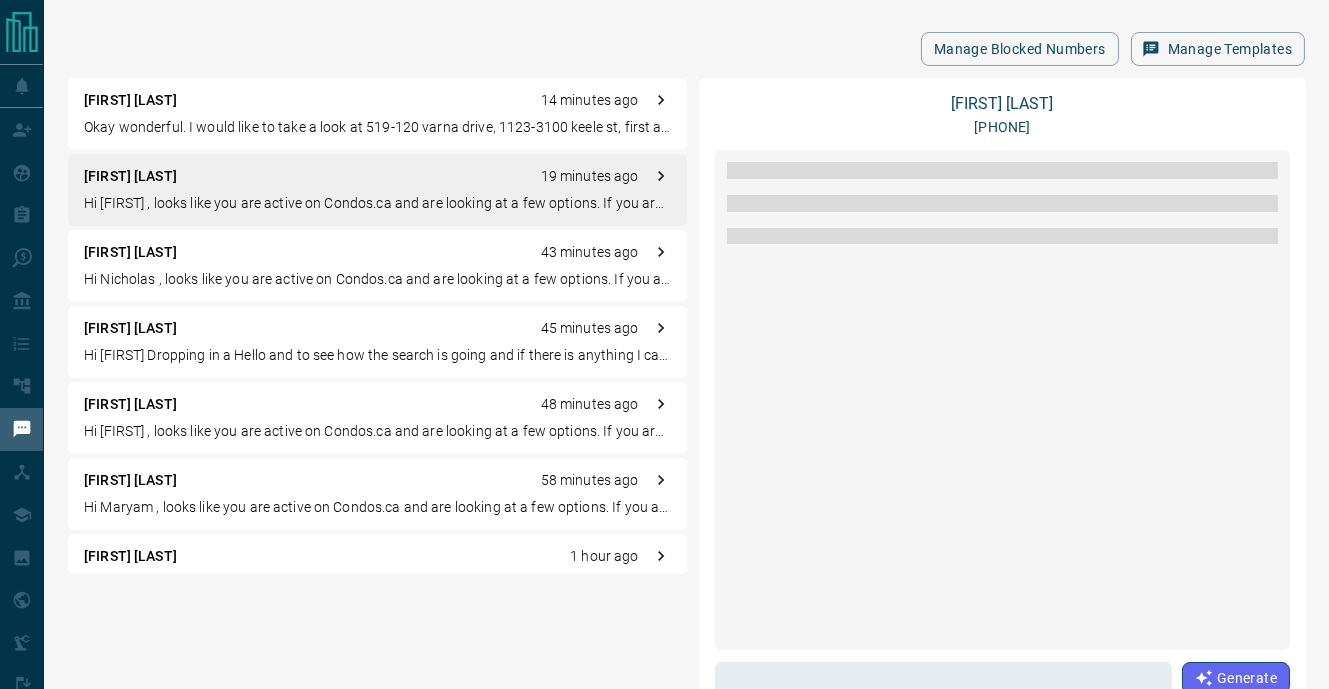 scroll, scrollTop: 0, scrollLeft: 0, axis: both 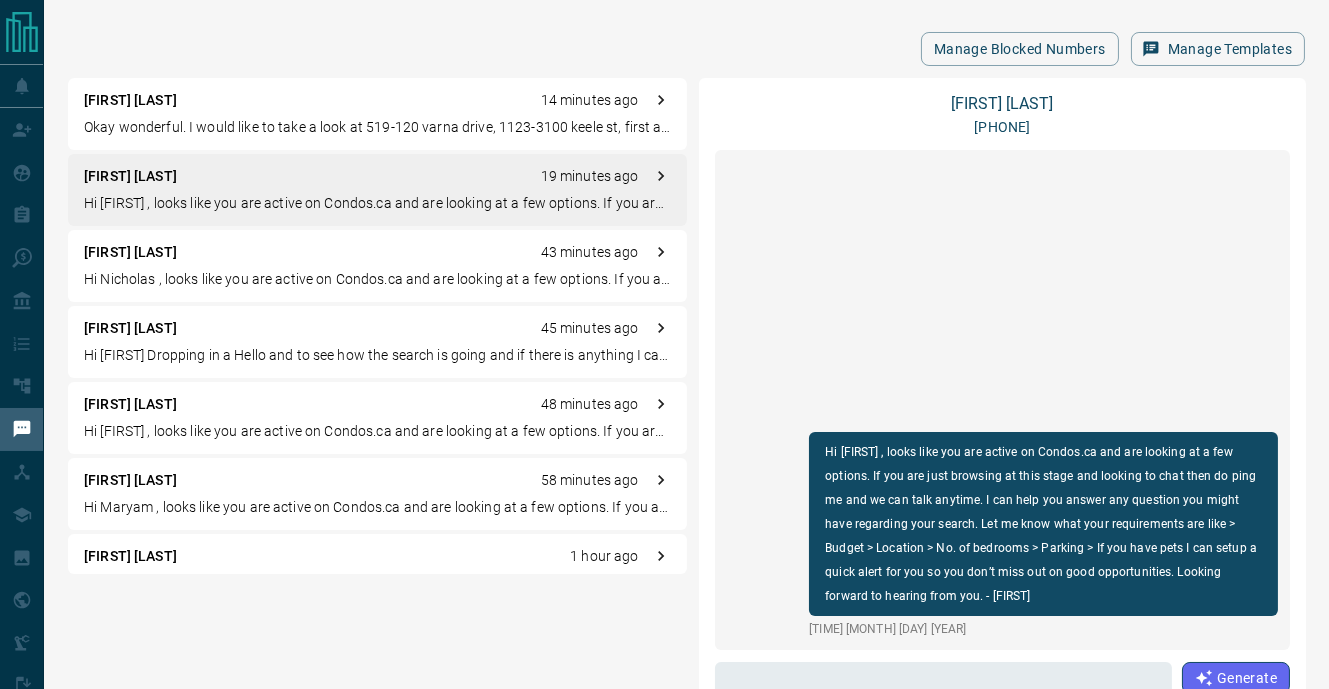 click on "Okay wonderful. I would like to take a look at 519-120 varna drive, 1123-3100 keele st, first as they are both available for August 1st then possibly check out the 807-1100 Sheppard , 620-30 tretti way." at bounding box center (377, 127) 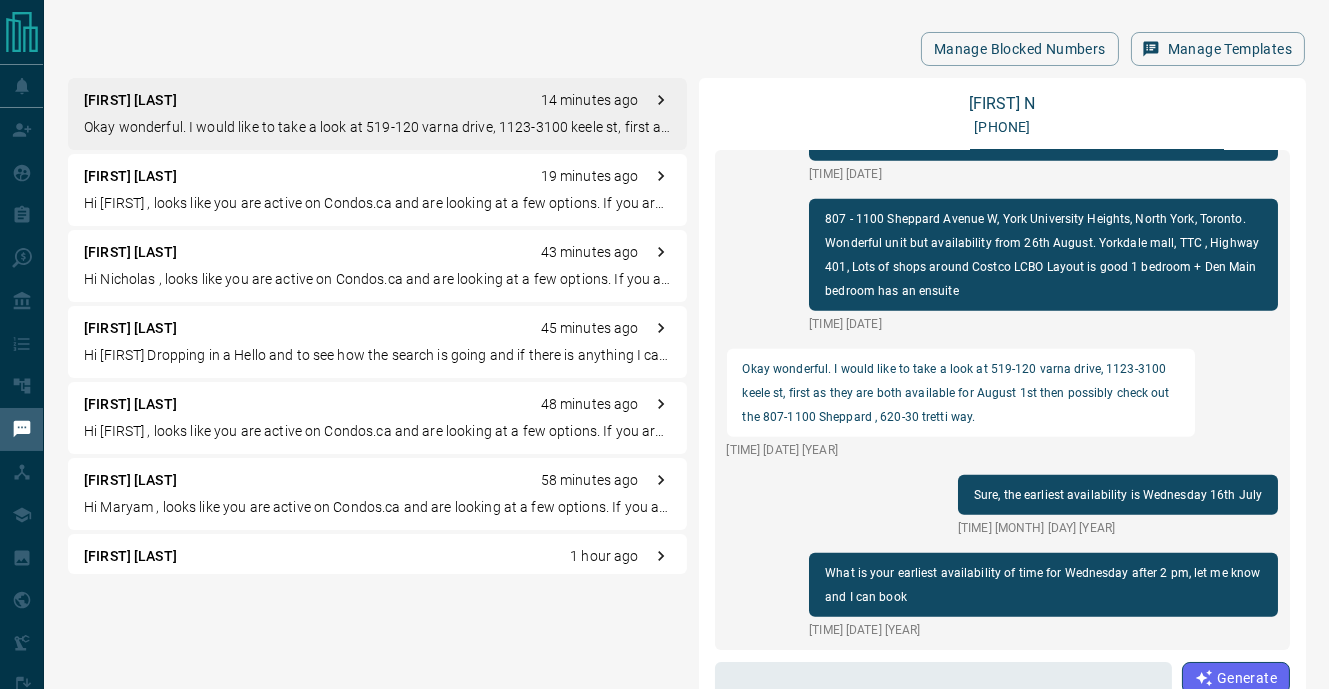 scroll, scrollTop: 2831, scrollLeft: 0, axis: vertical 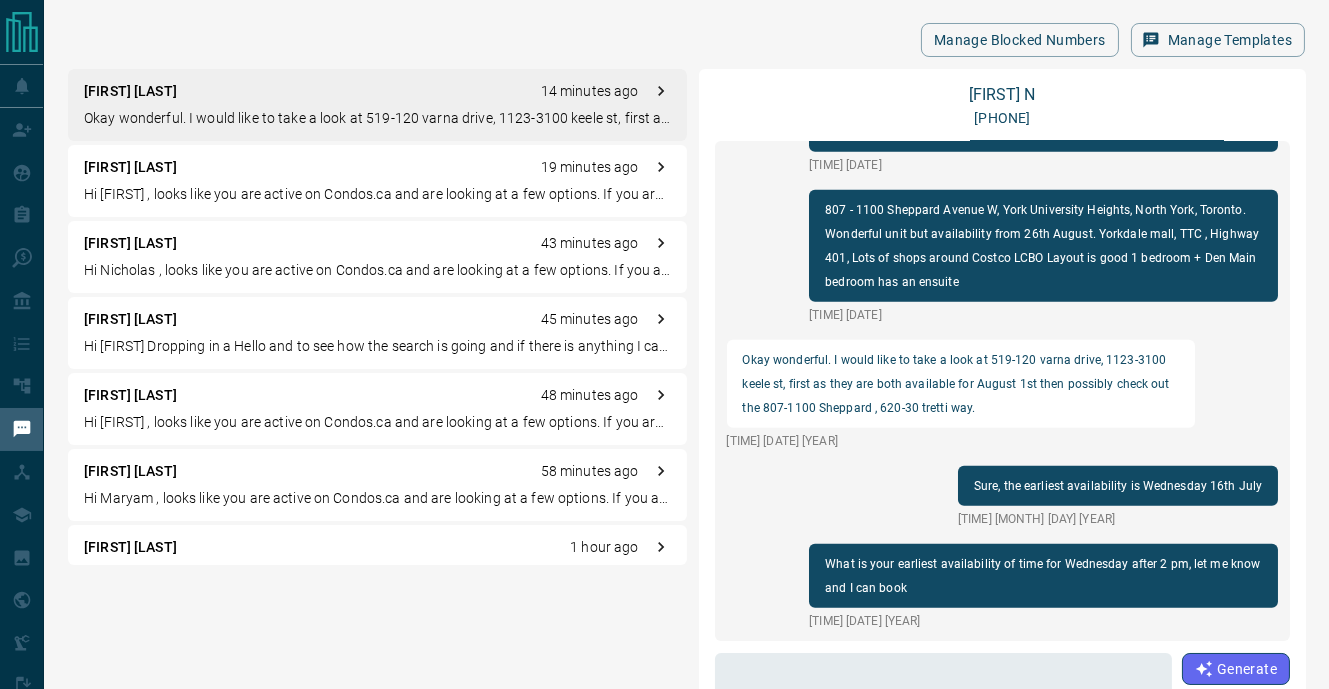 click on "Hi Nicholas , looks like you are active on Condos.ca and are looking at a few options. If you are just browsing at this stage and looking to chat then do ping me and we can talk anytime. I can help you answer any question you might have regarding your search.
Let me know what your requirements are like
> Budget
> Location
> No. of bedrooms
> Parking
> If you have pets
I can setup a quick alert for you so you don’t miss out on good opportunities. Looking forward to hearing from you.
- [FIRST] [LAST]" at bounding box center [377, 270] 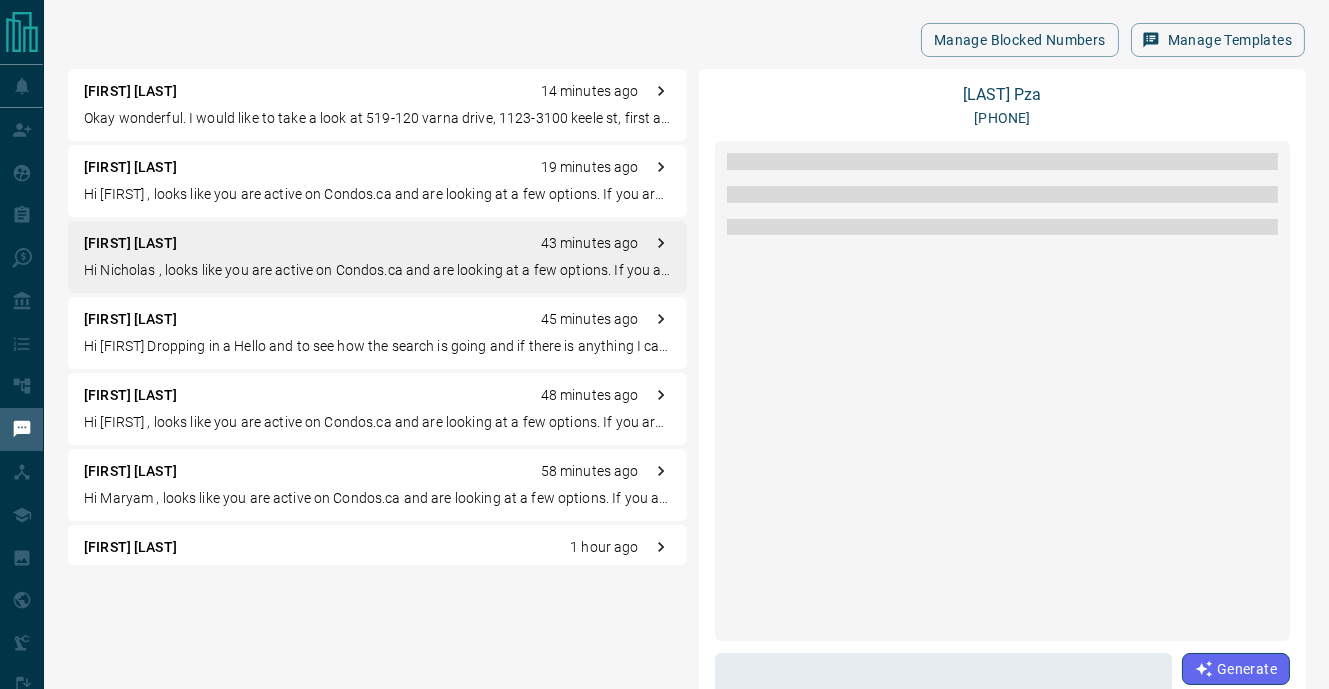 scroll, scrollTop: 0, scrollLeft: 0, axis: both 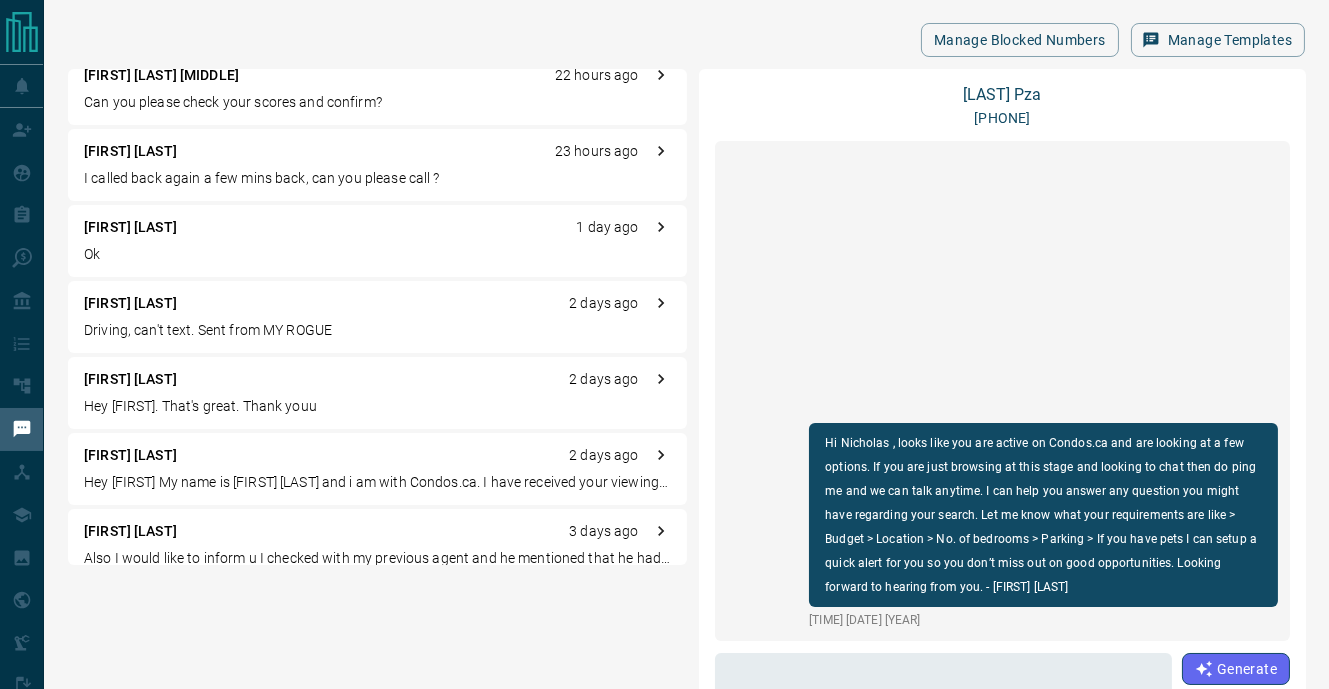 click on "Hey [FIRST]. That's great. Thank youu" at bounding box center (377, 406) 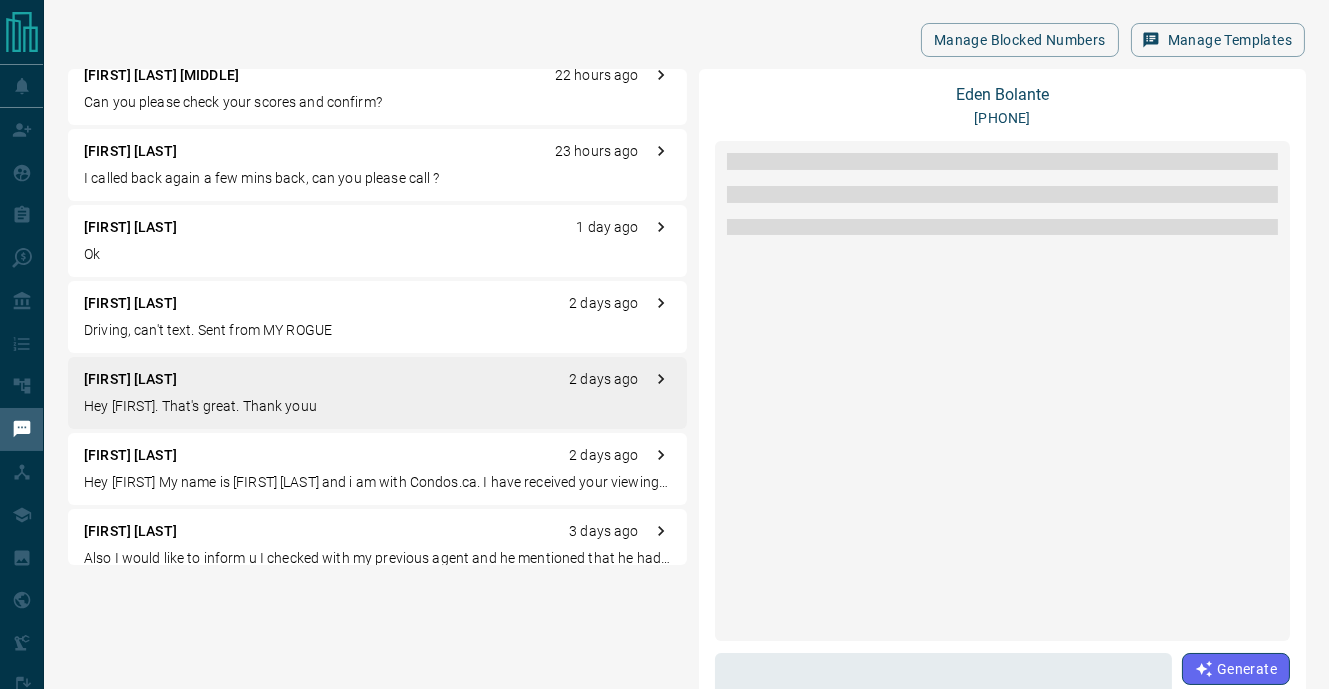 scroll, scrollTop: 2185, scrollLeft: 0, axis: vertical 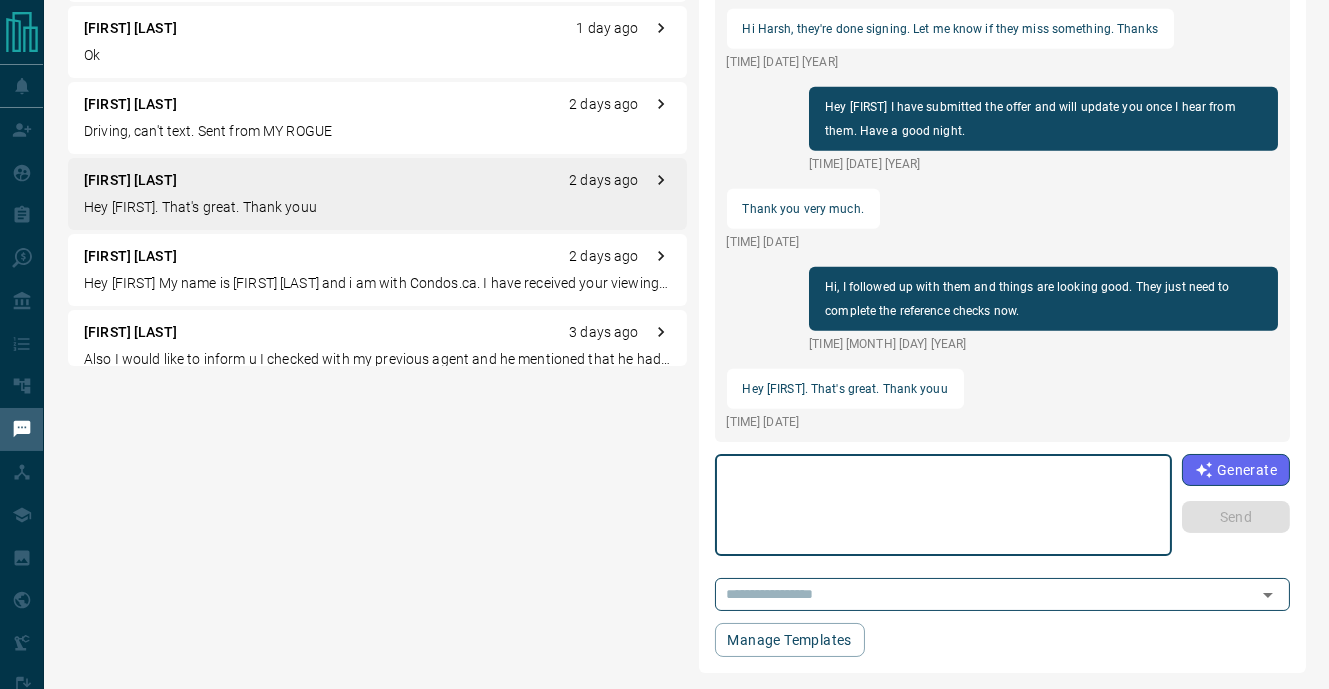 click at bounding box center [943, 505] 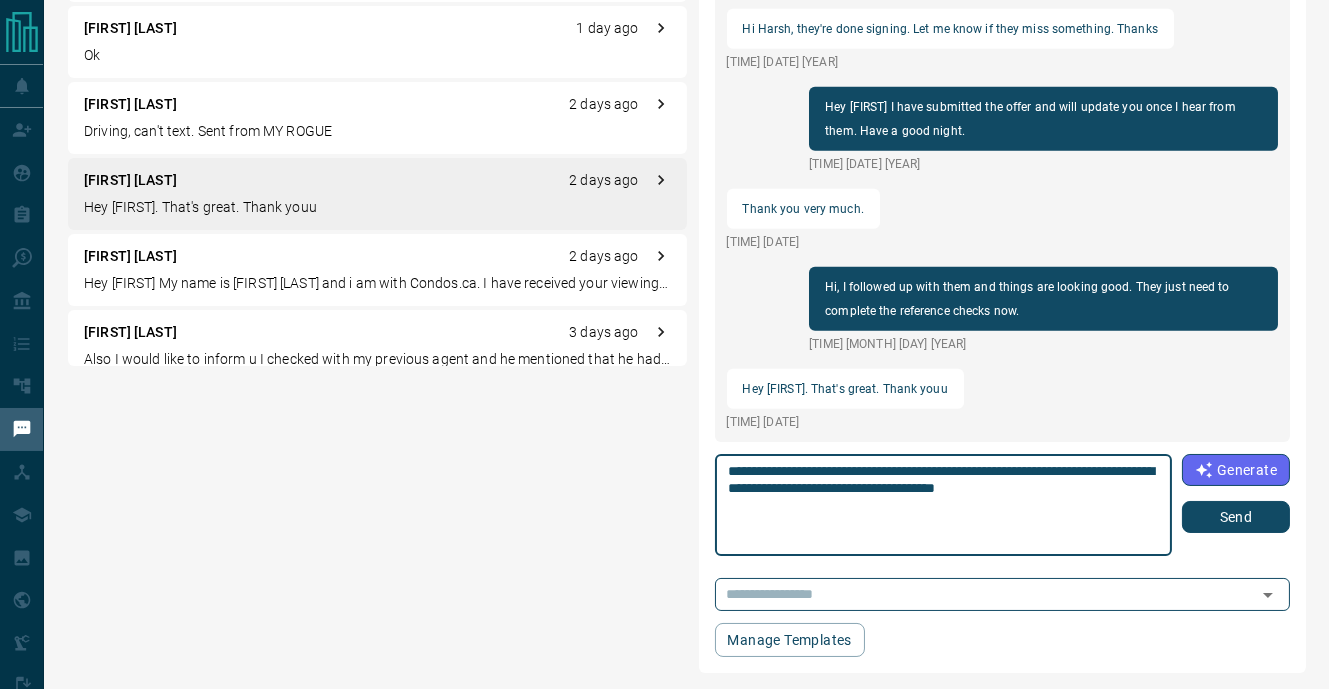 click on "**********" at bounding box center (943, 505) 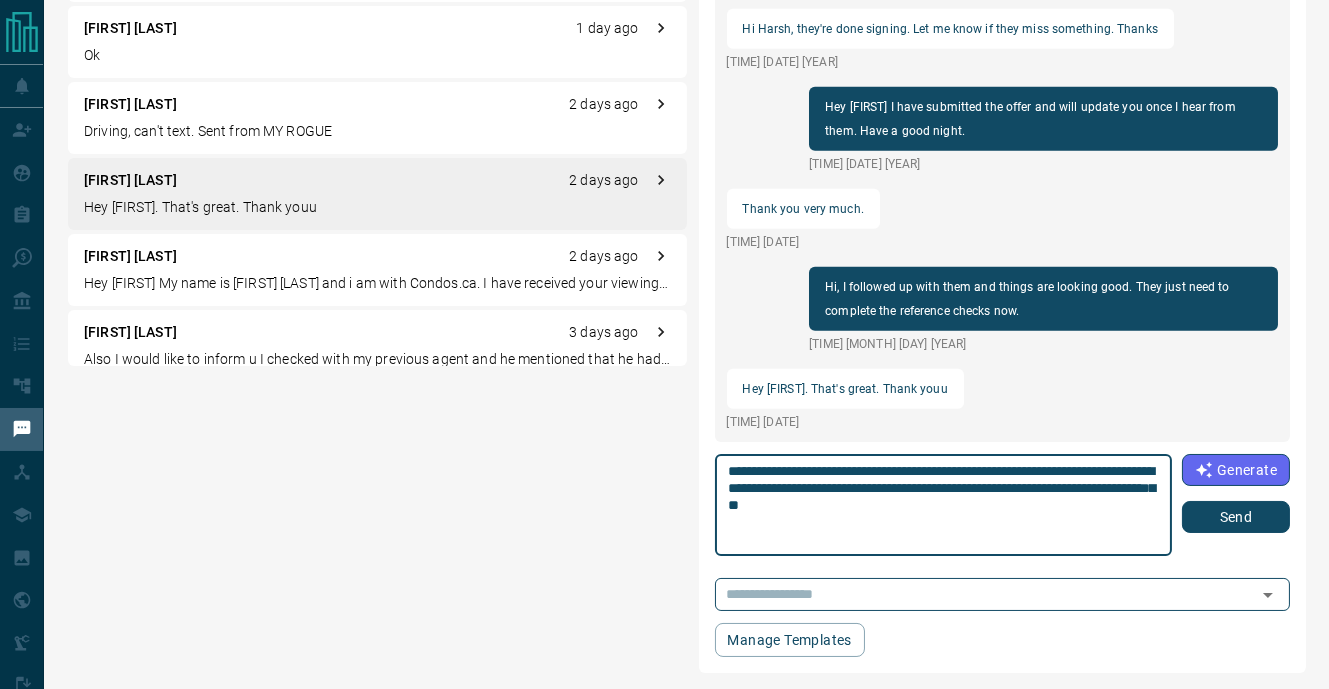 type on "**********" 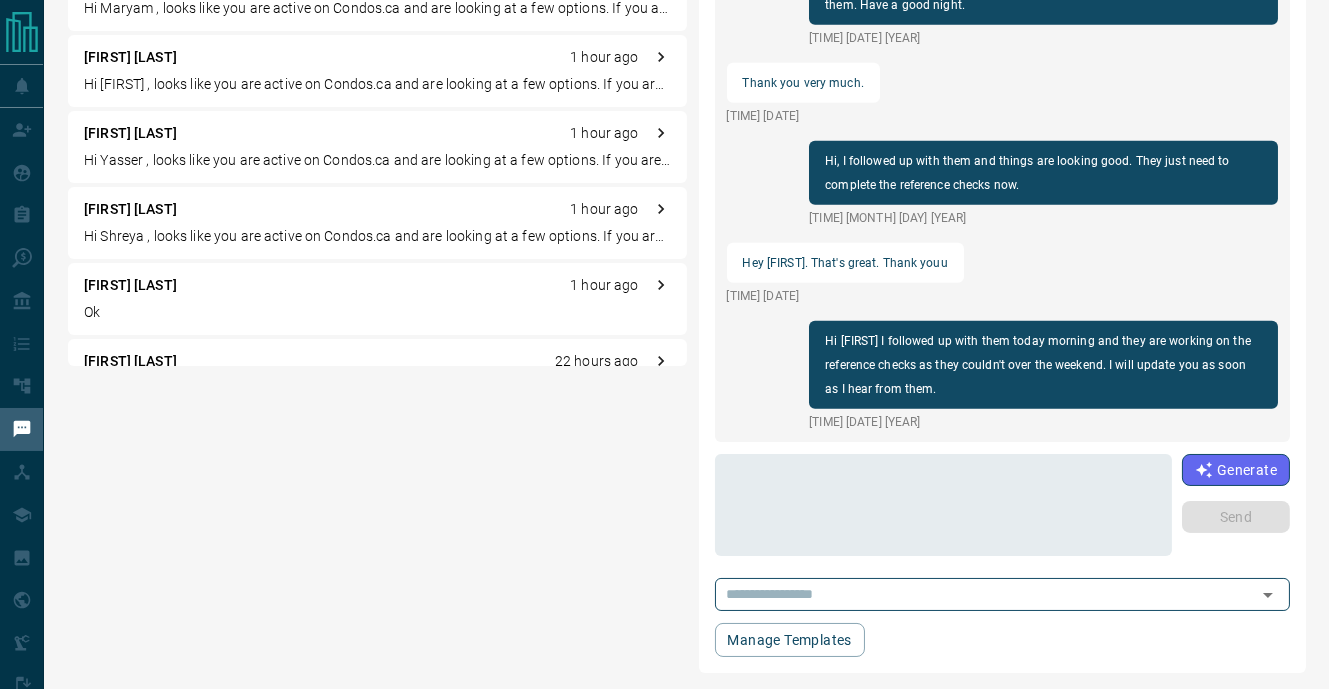 scroll, scrollTop: 0, scrollLeft: 0, axis: both 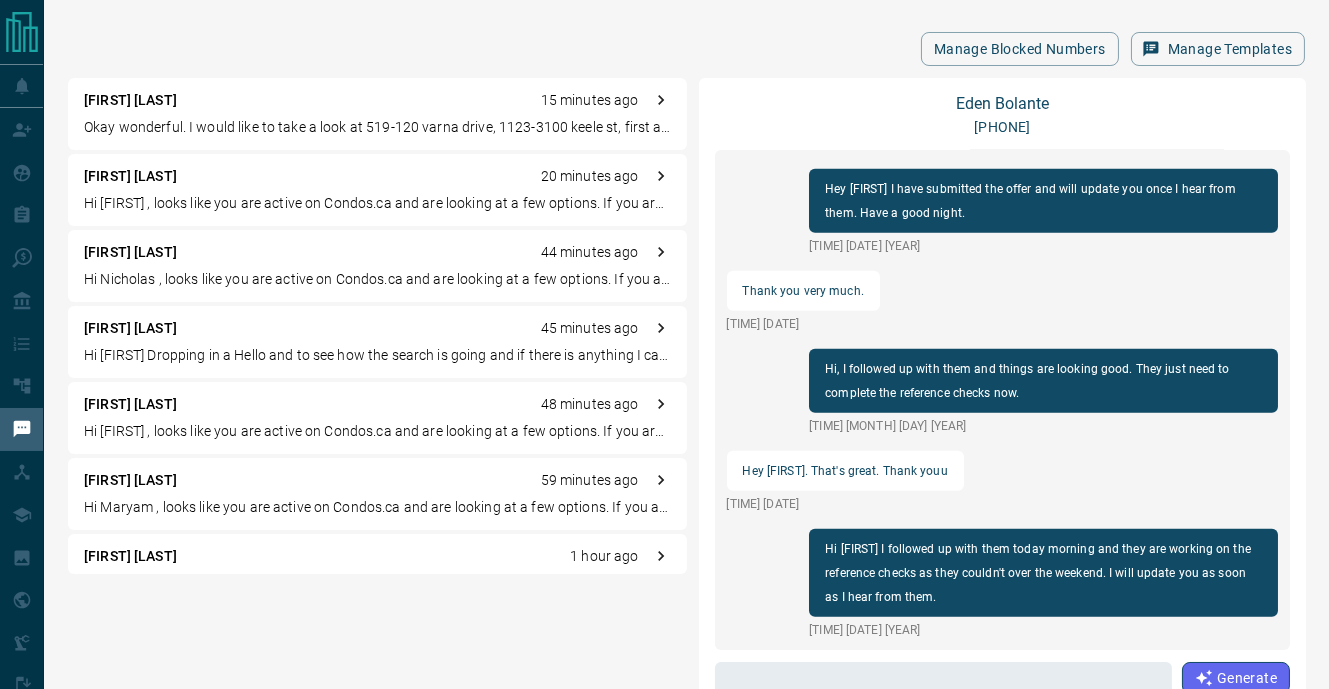click on "Okay wonderful. I would like to take a look at 519-120 varna drive, 1123-3100 keele st, first as they are both available for August 1st then possibly check out the 807-1100 Sheppard , 620-30 tretti way." at bounding box center [377, 127] 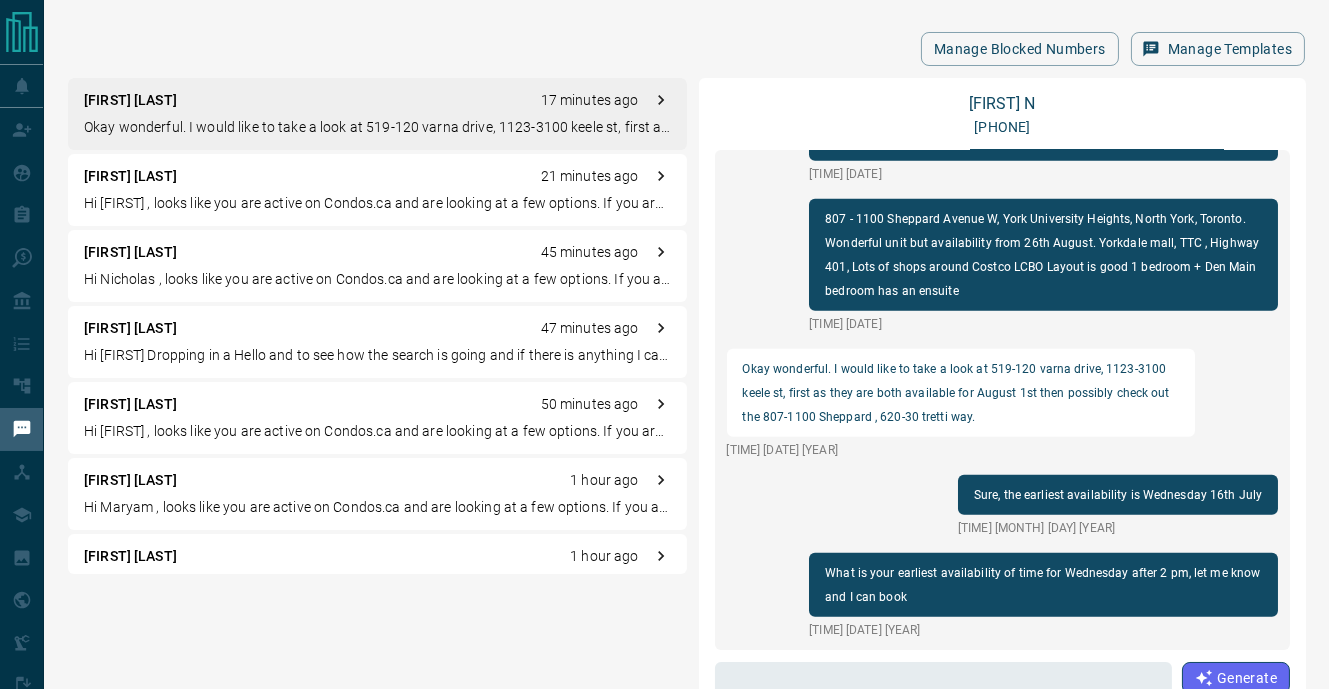 scroll, scrollTop: 2831, scrollLeft: 0, axis: vertical 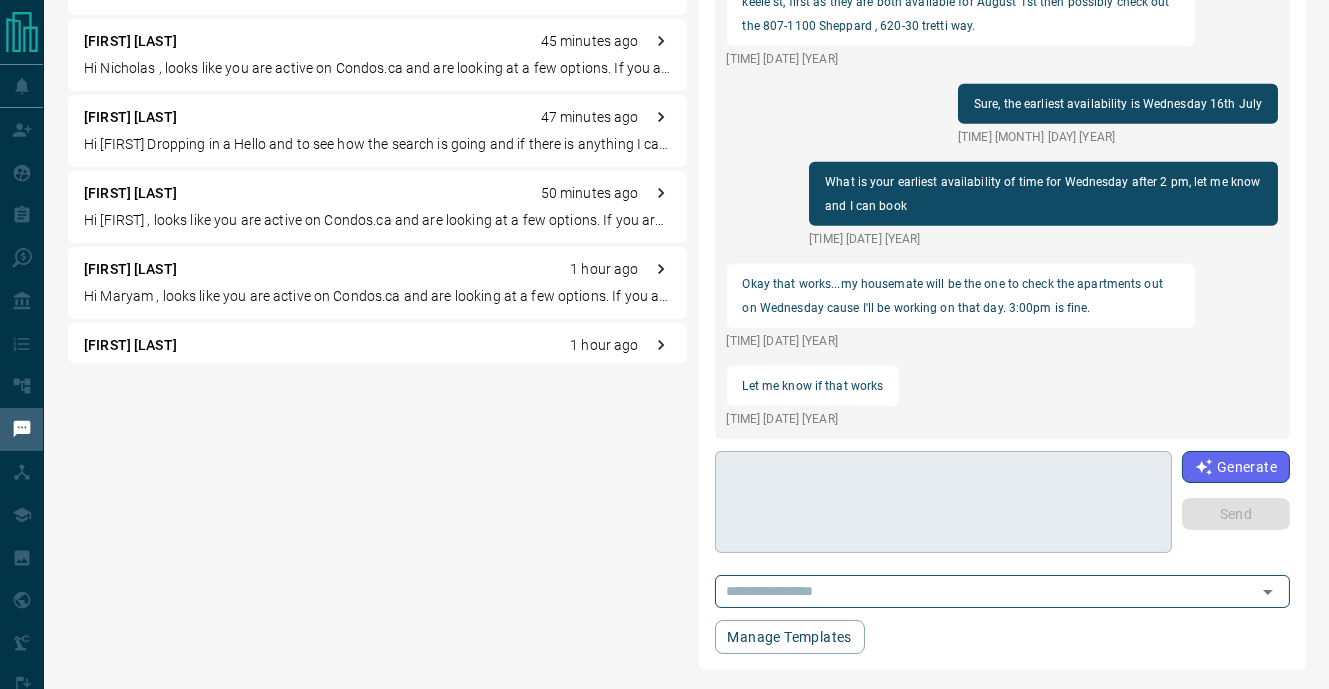 click at bounding box center (943, 502) 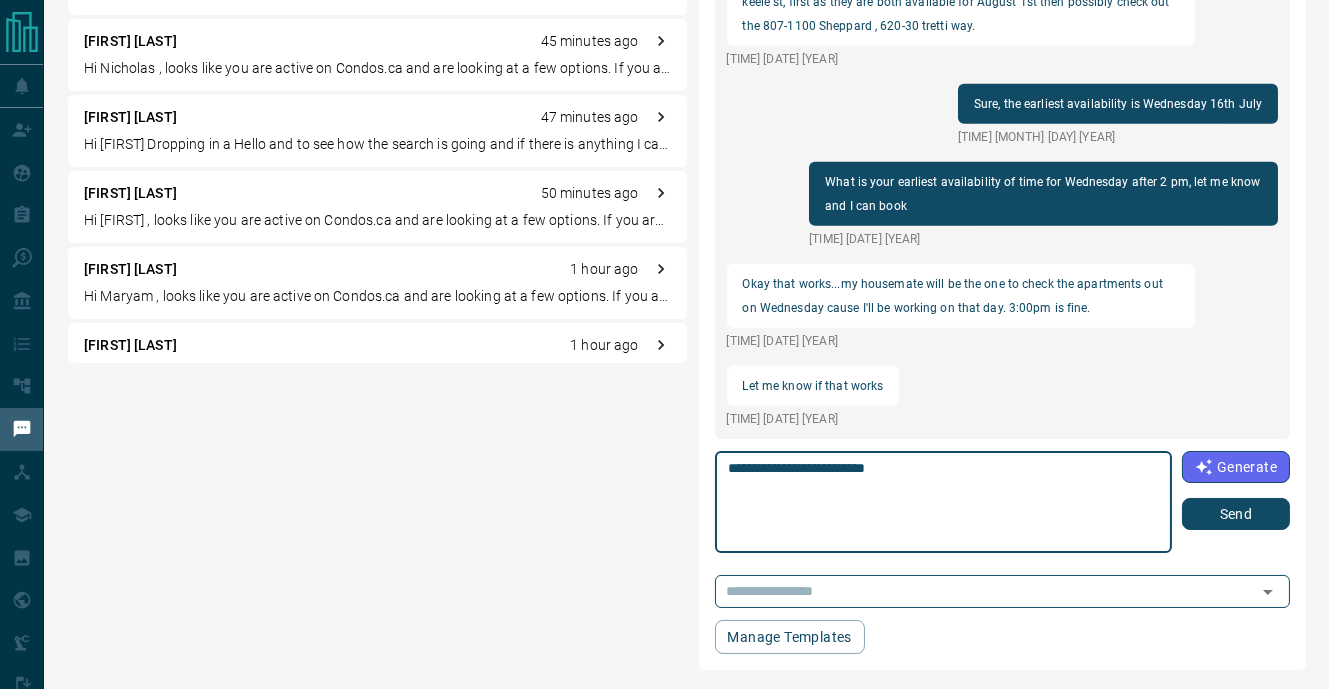 type on "**********" 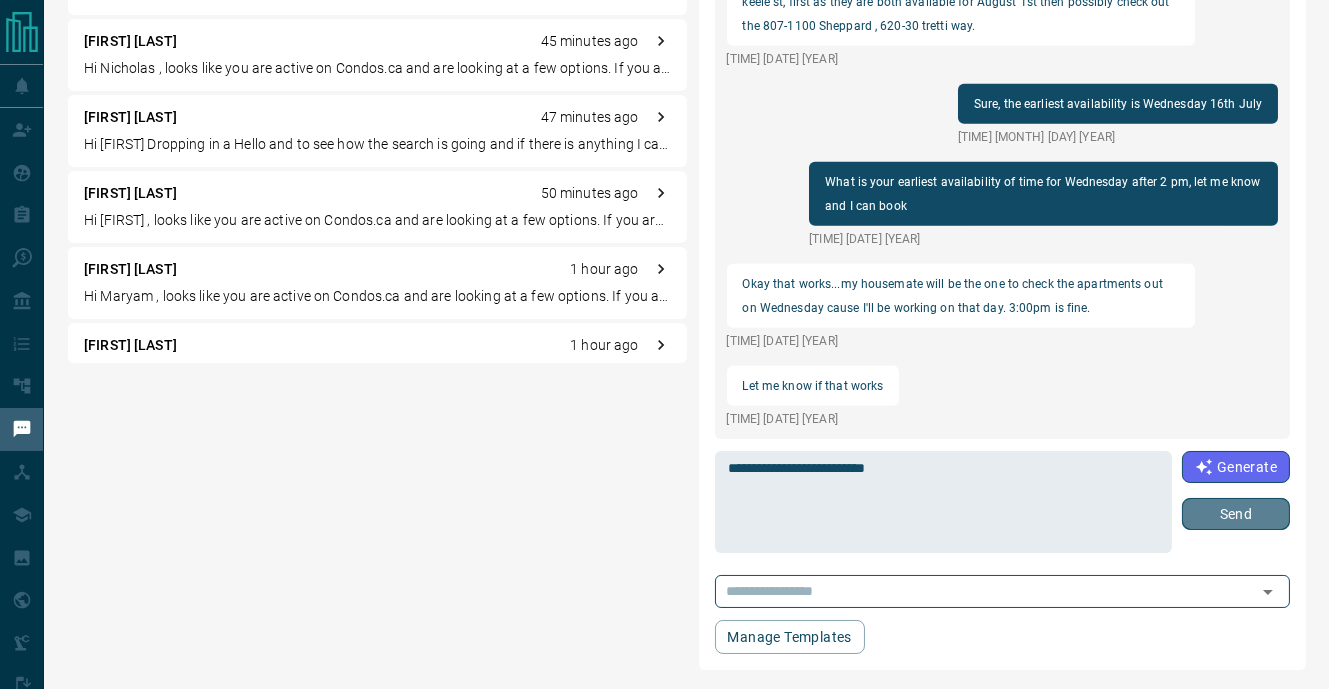 click on "Send" at bounding box center (1236, 514) 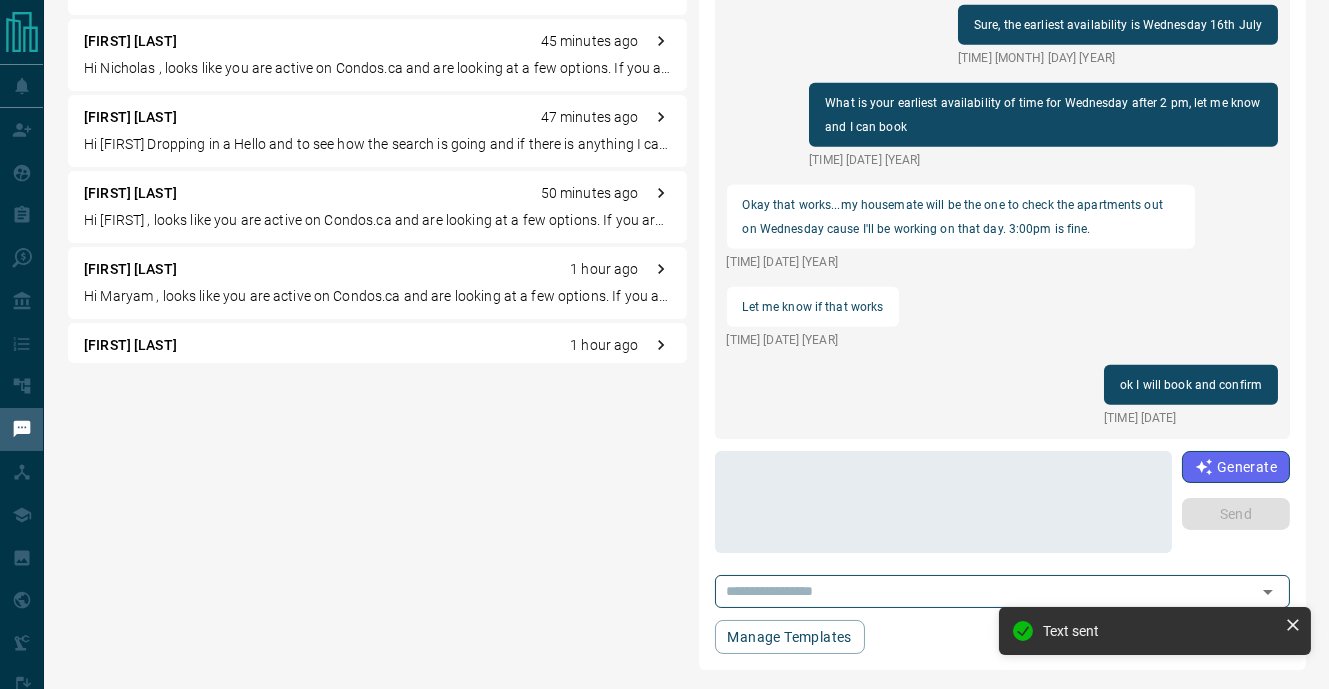 scroll, scrollTop: 2713, scrollLeft: 0, axis: vertical 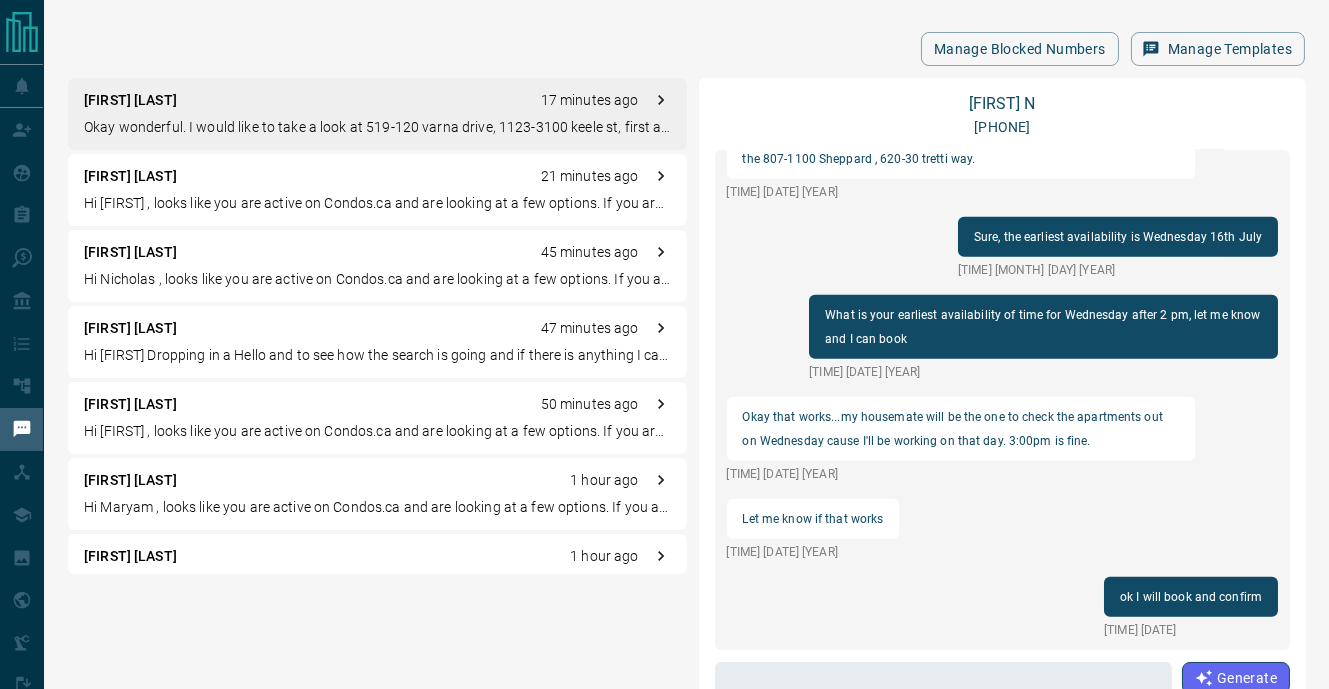 click on "Okay wonderful. I would like to take a look at 519-120 varna drive, 1123-3100 keele st, first as they are both available for August 1st then possibly check out the 807-1100 Sheppard , 620-30 tretti way." at bounding box center [377, 127] 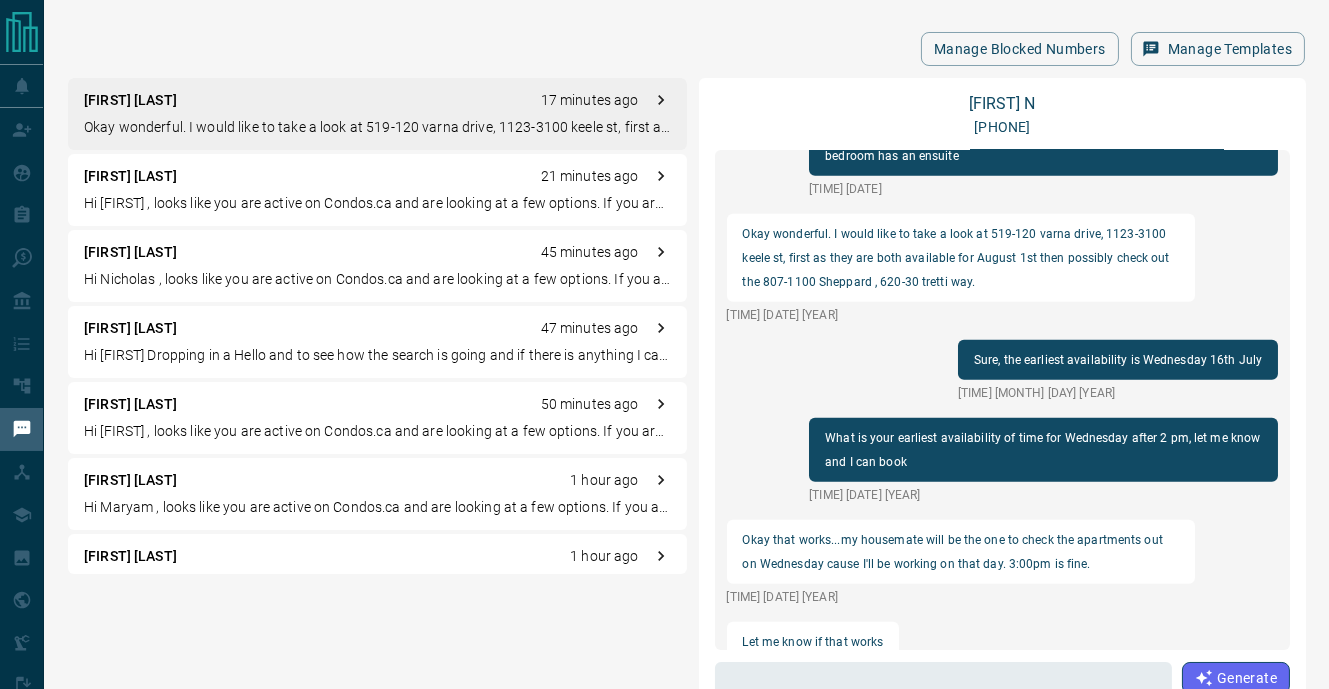 scroll, scrollTop: 2713, scrollLeft: 0, axis: vertical 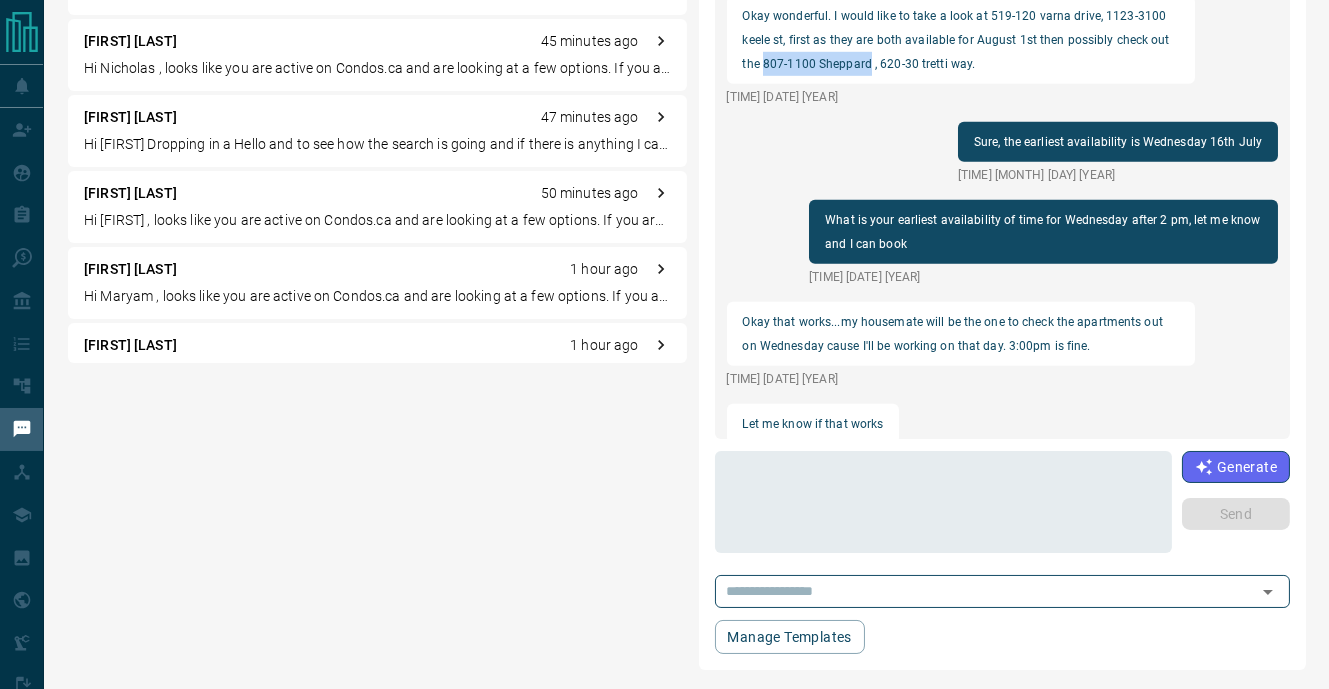 drag, startPoint x: 764, startPoint y: 63, endPoint x: 870, endPoint y: 67, distance: 106.07545 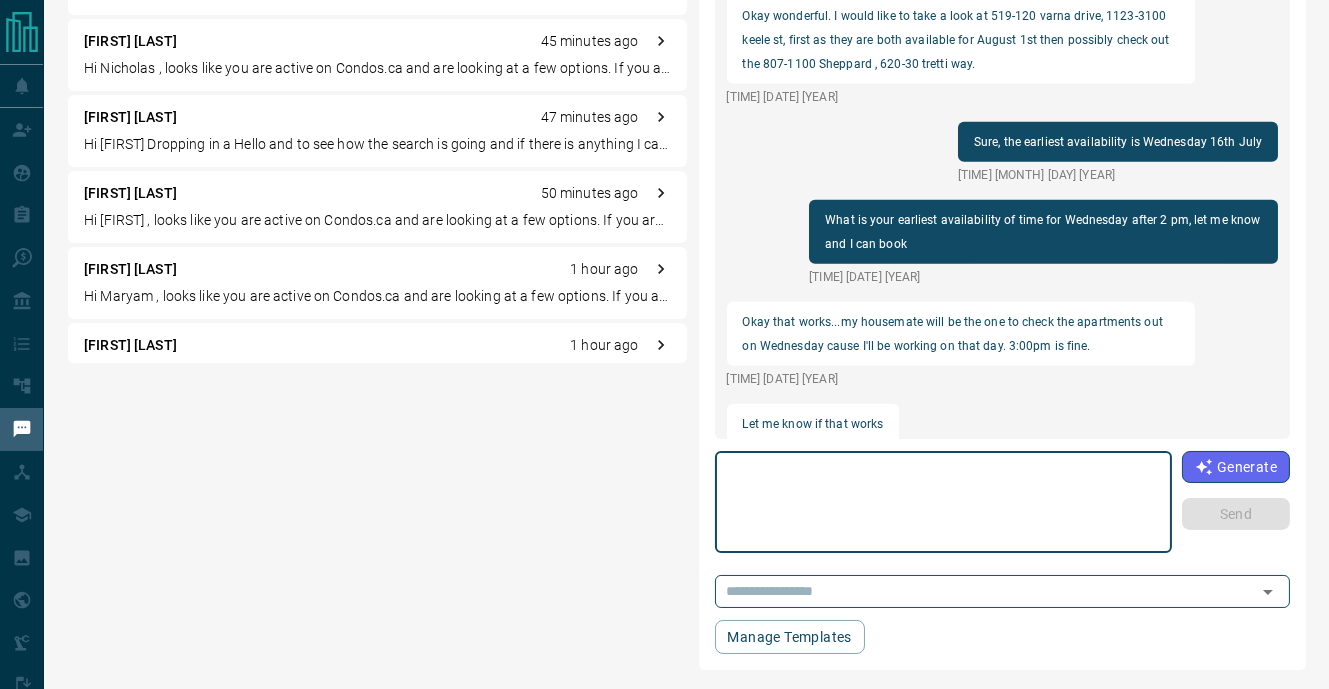 click at bounding box center [943, 502] 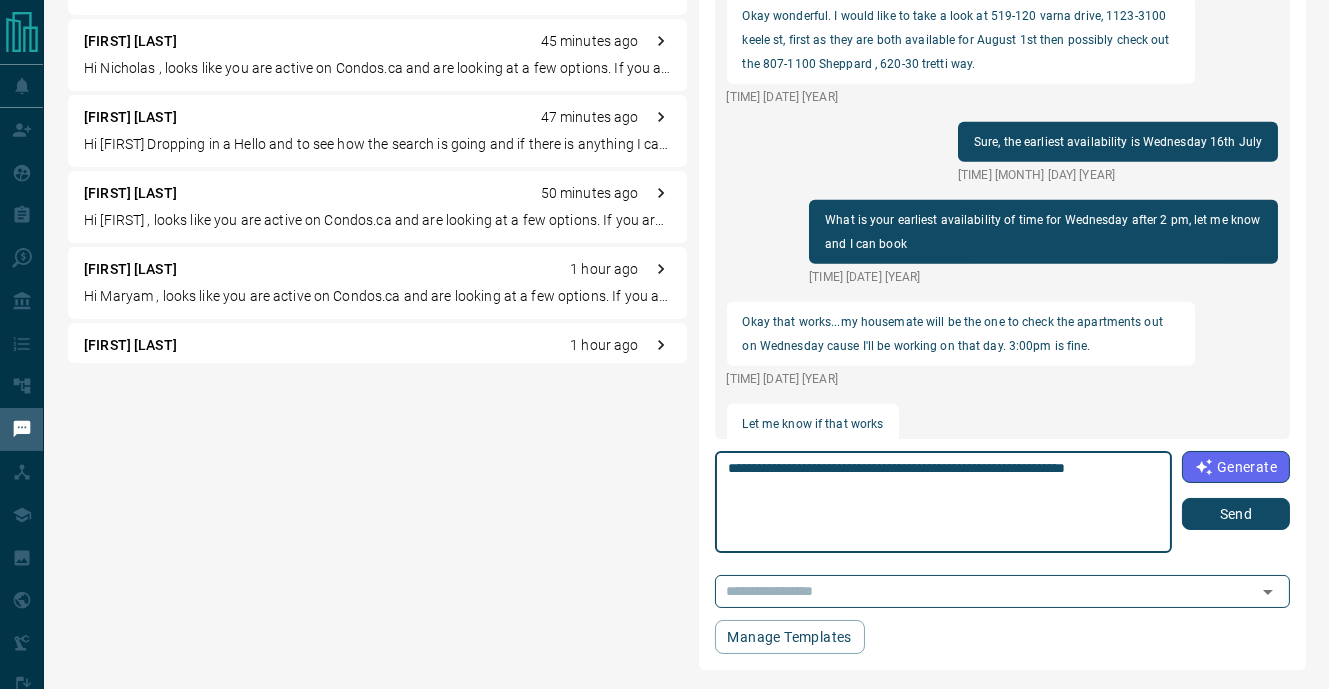 click on "**********" at bounding box center (943, 502) 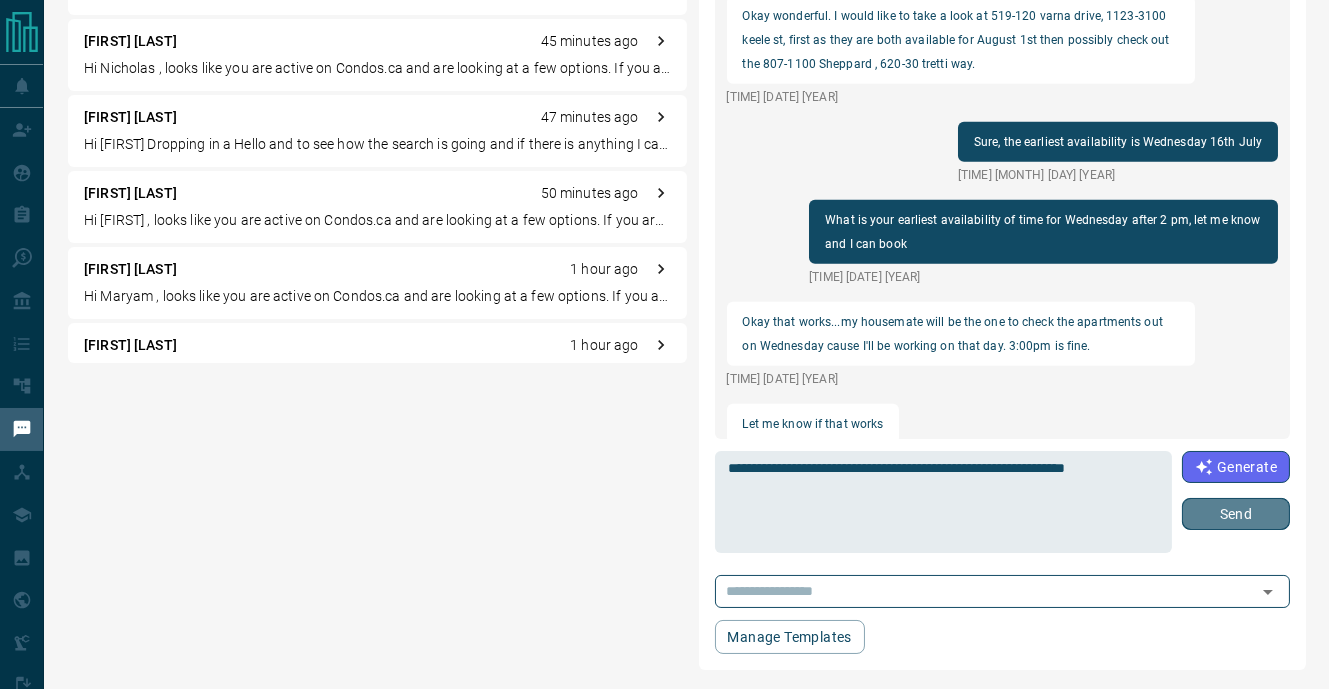 click on "Send" at bounding box center (1236, 514) 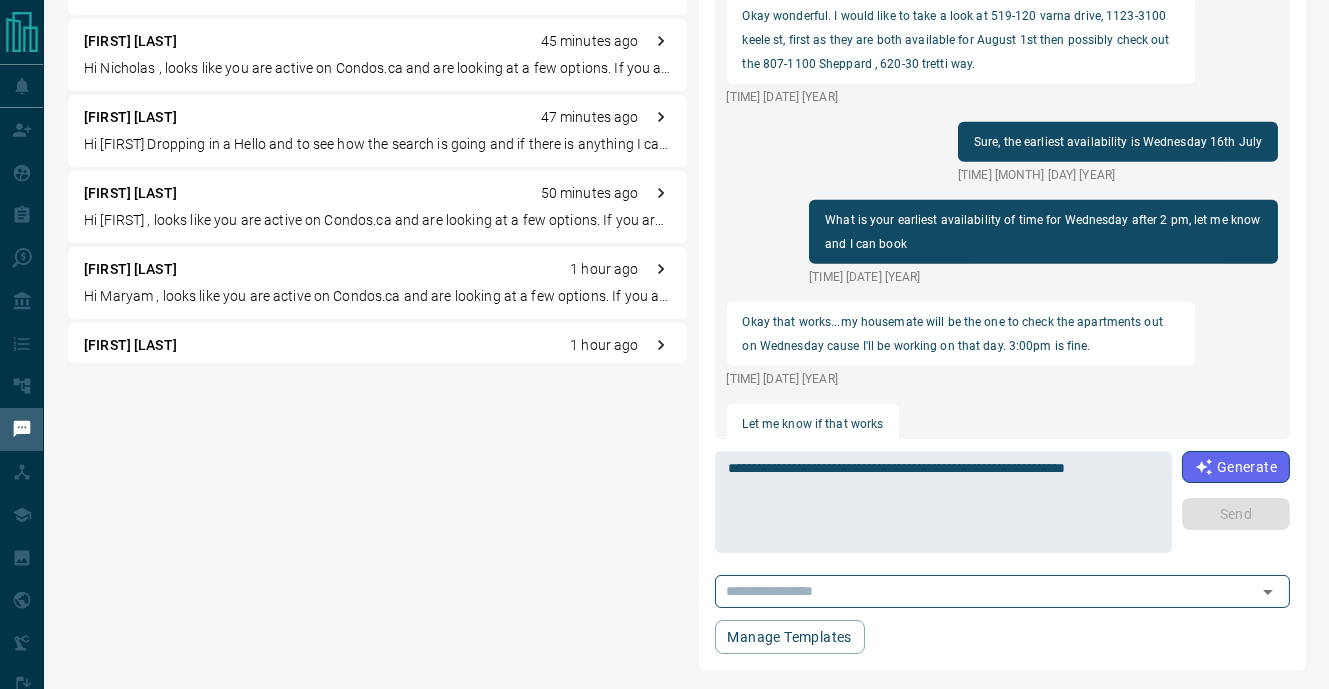 type 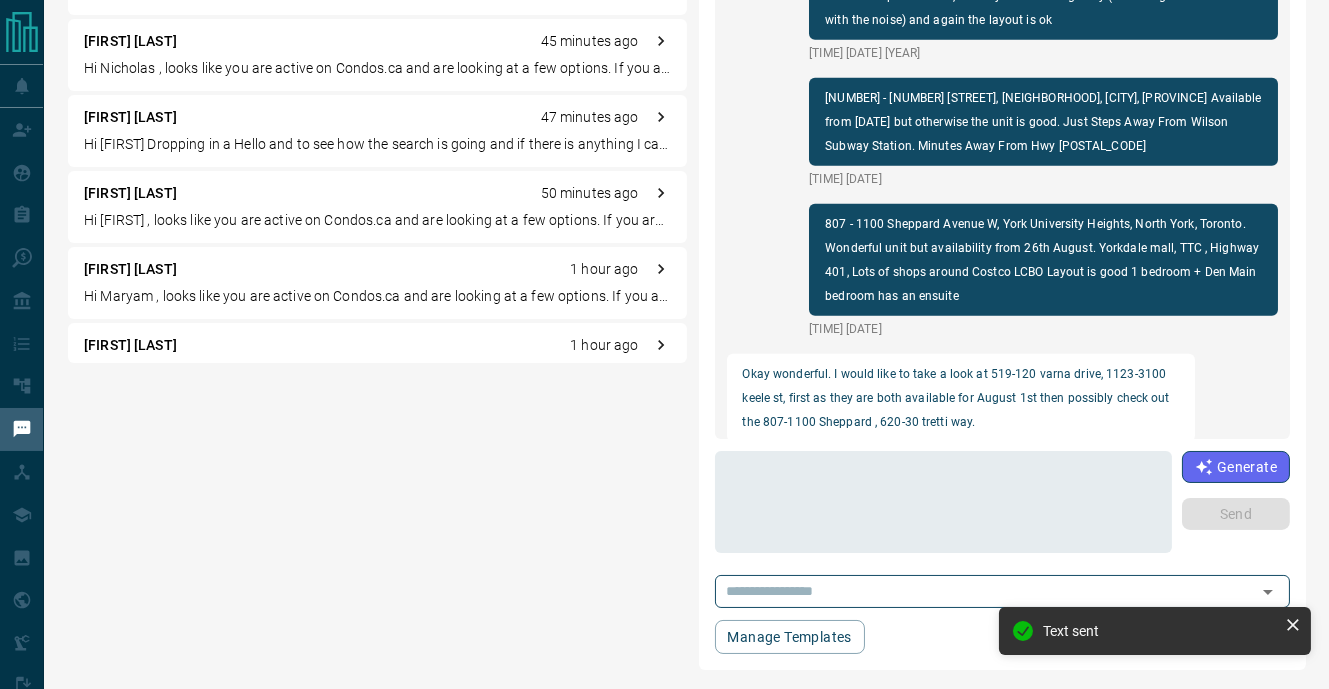 scroll, scrollTop: 2108, scrollLeft: 0, axis: vertical 